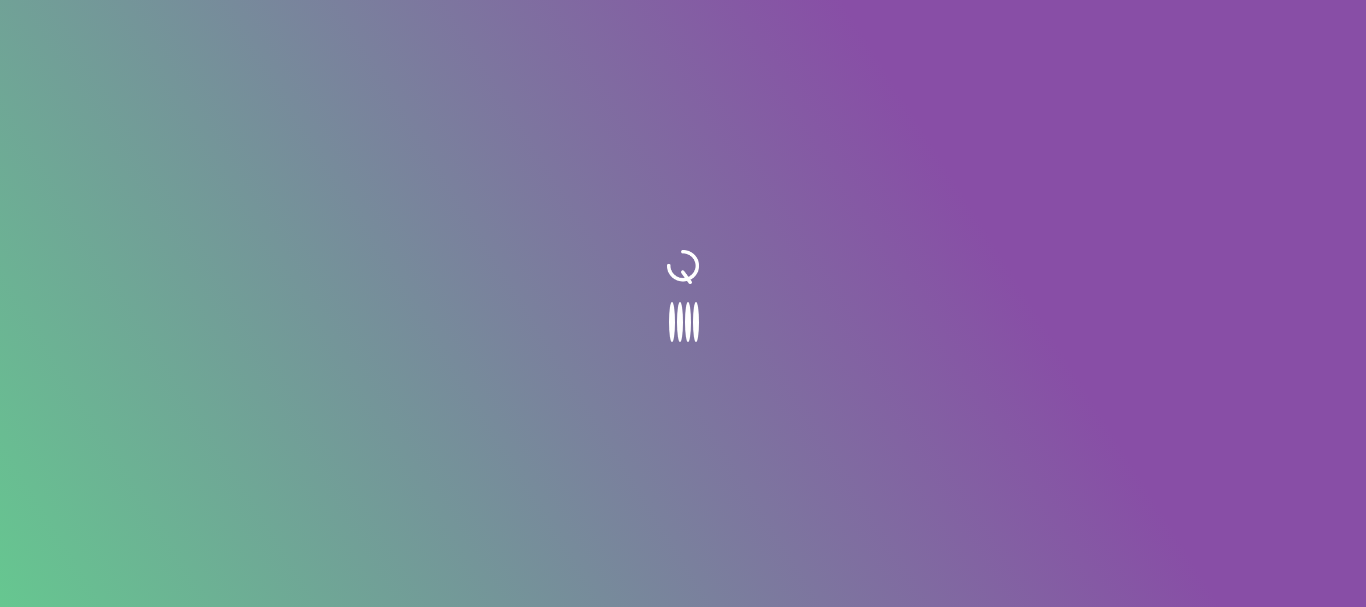 scroll, scrollTop: 0, scrollLeft: 0, axis: both 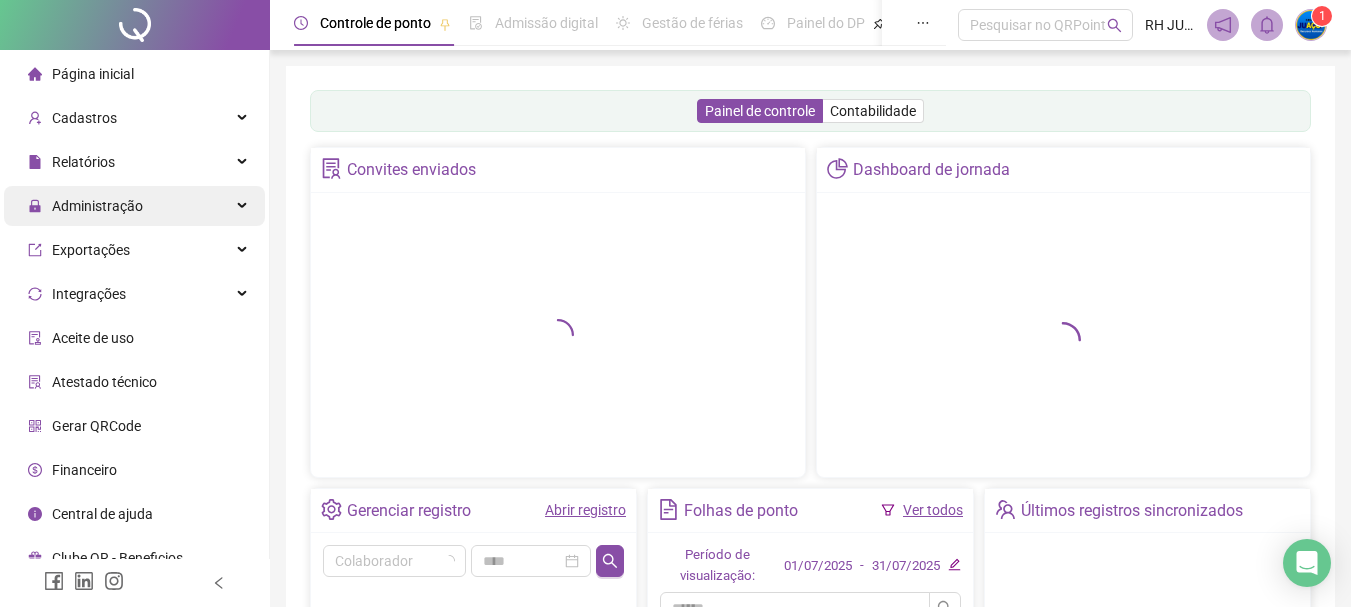 click on "Administração" at bounding box center (134, 206) 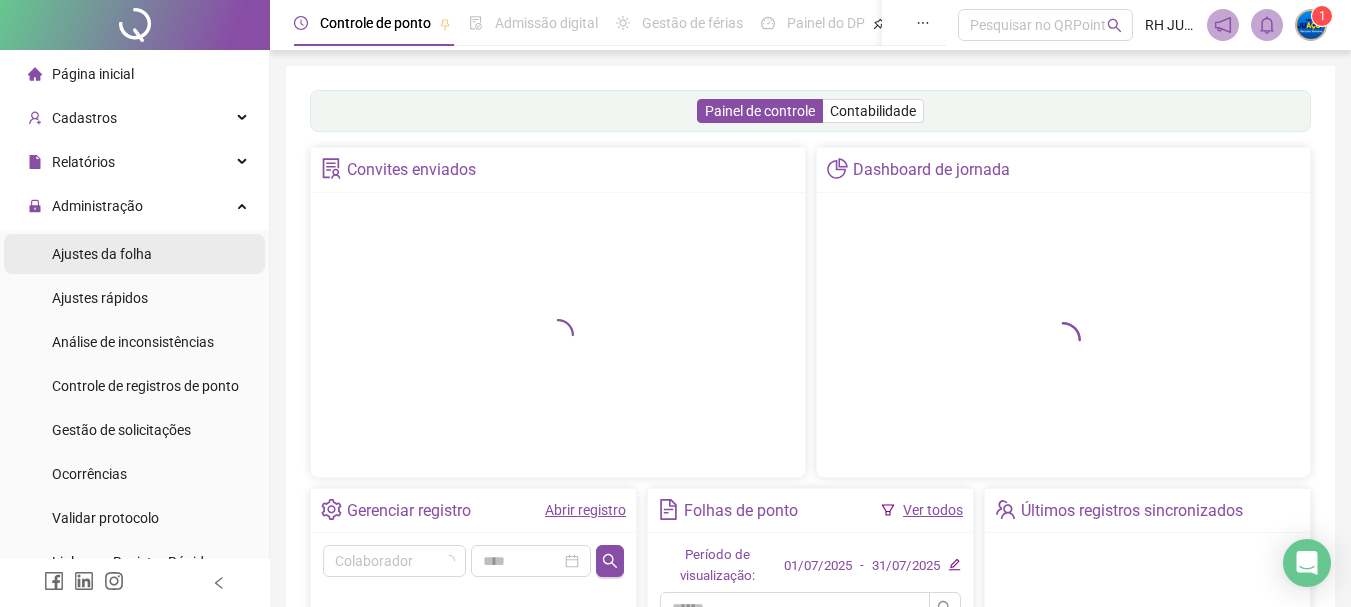 click on "Ajustes da folha" at bounding box center (102, 254) 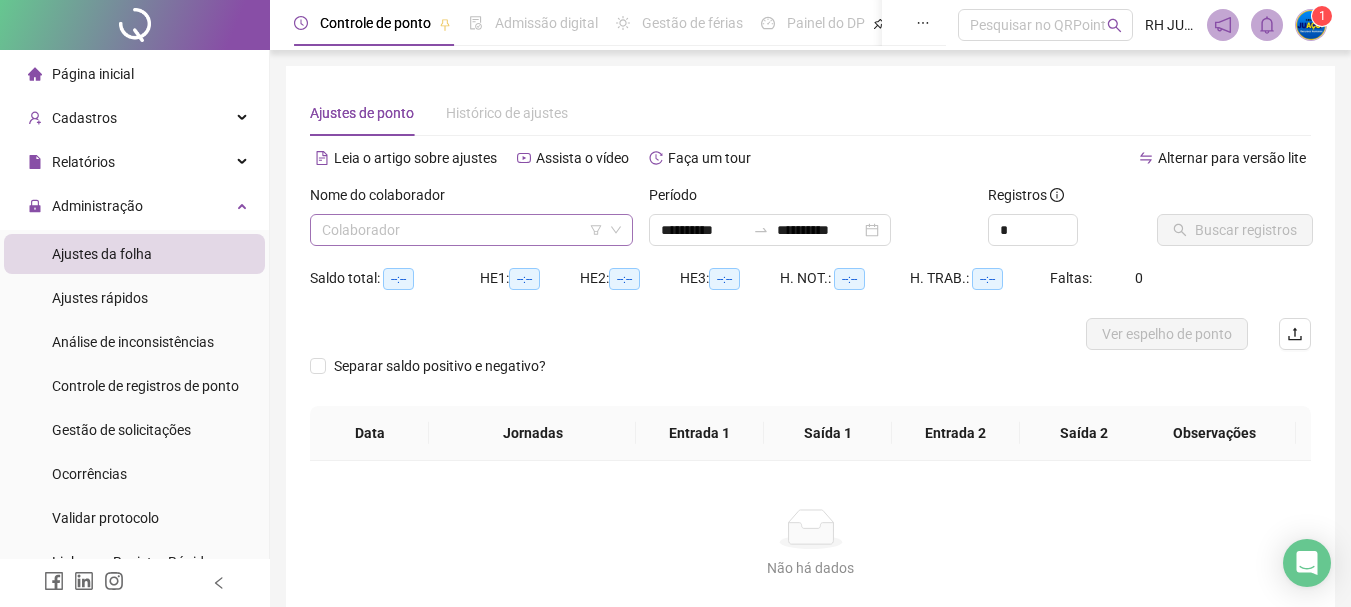 click at bounding box center [462, 230] 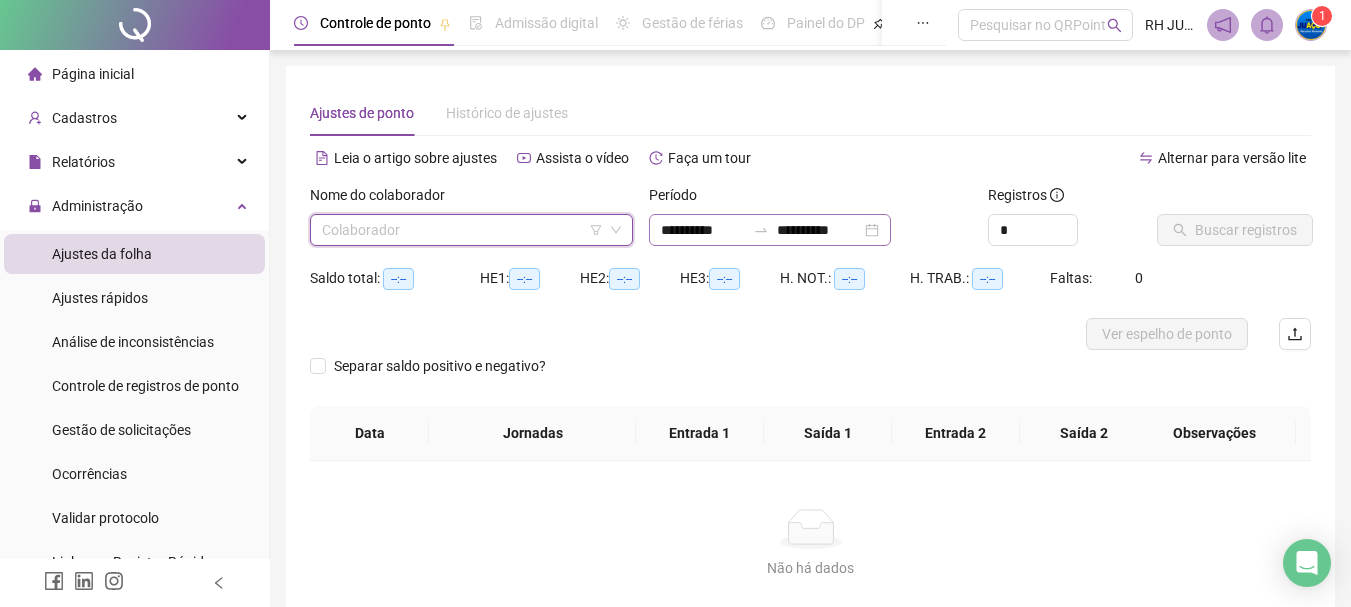 click on "**********" at bounding box center (770, 230) 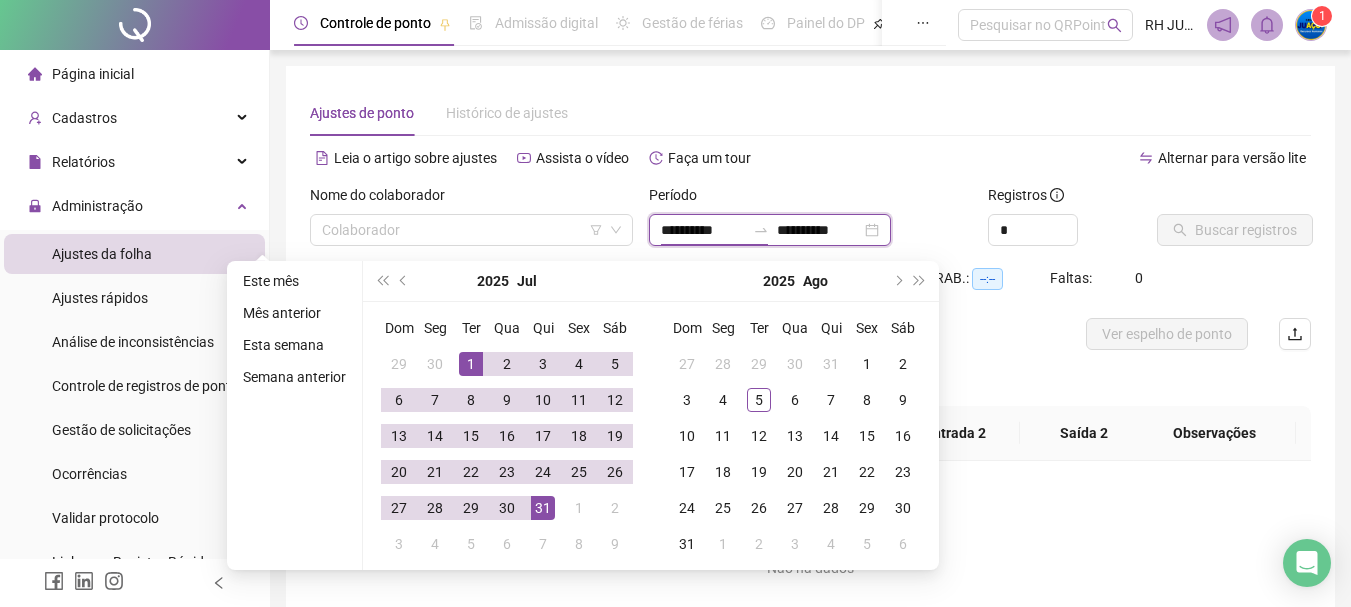 click on "**********" at bounding box center [703, 230] 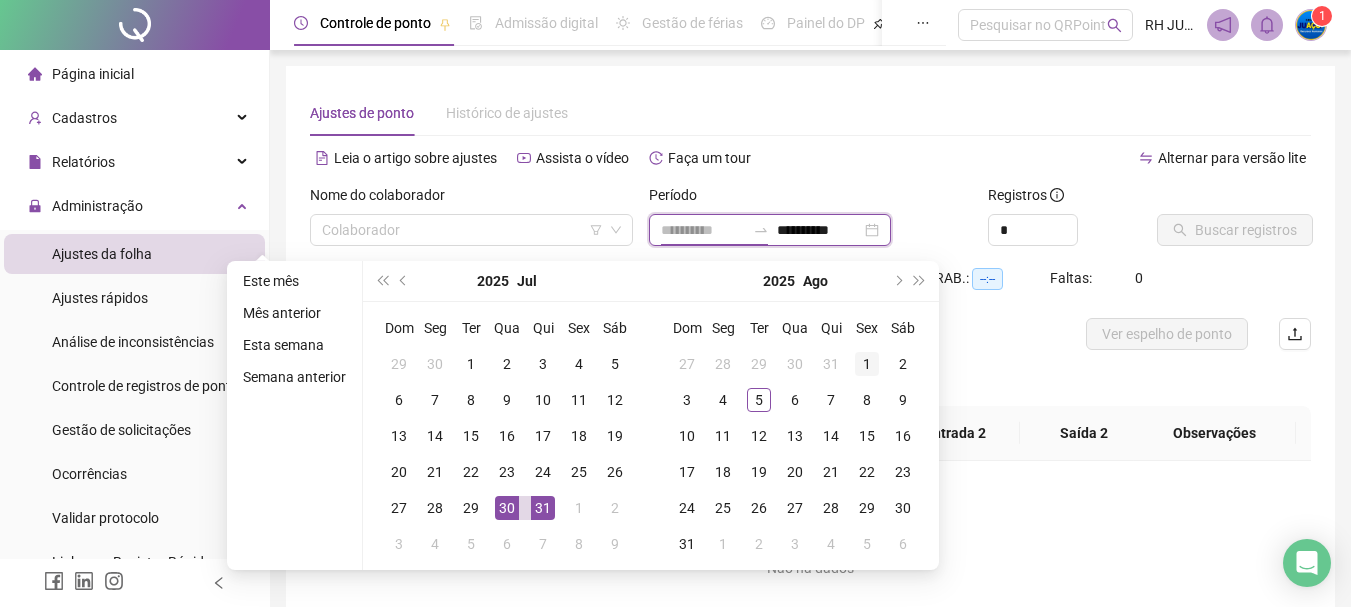 type on "**********" 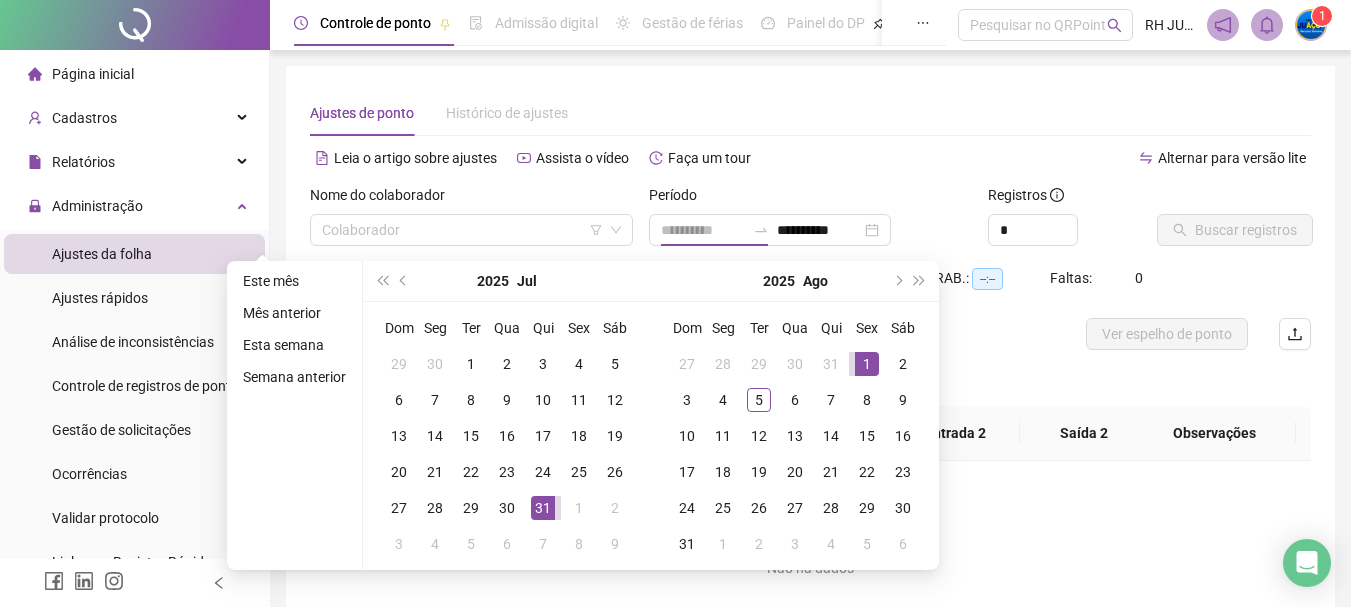 click on "1" at bounding box center [867, 364] 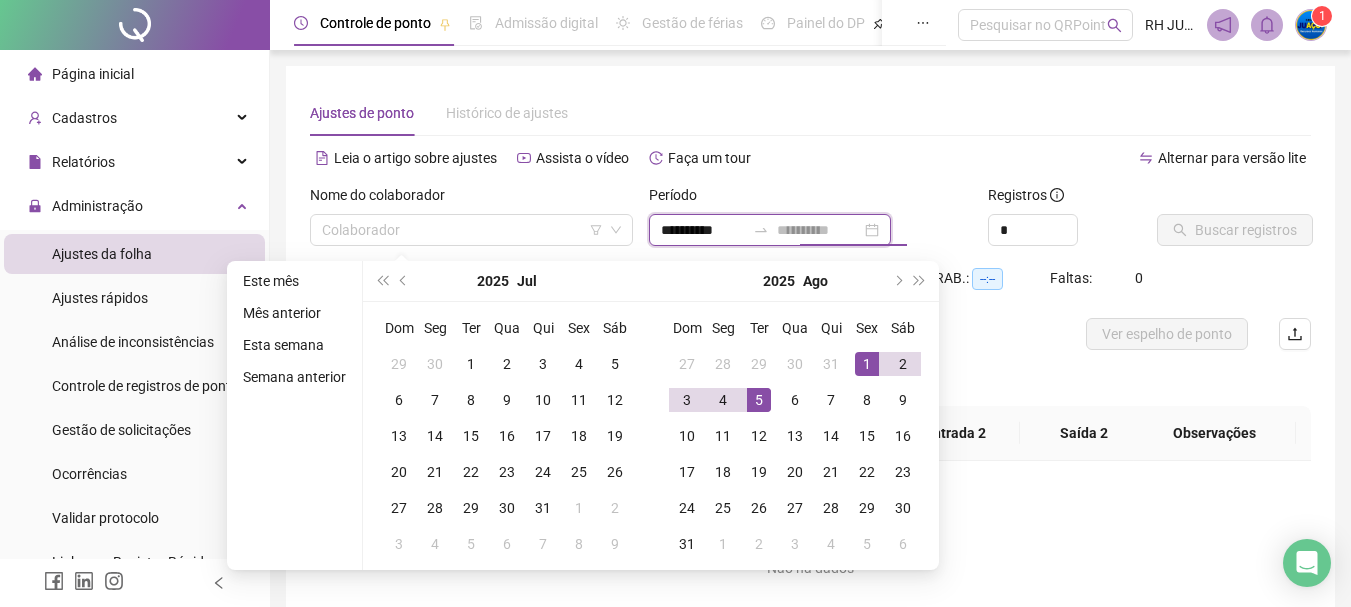 type on "**********" 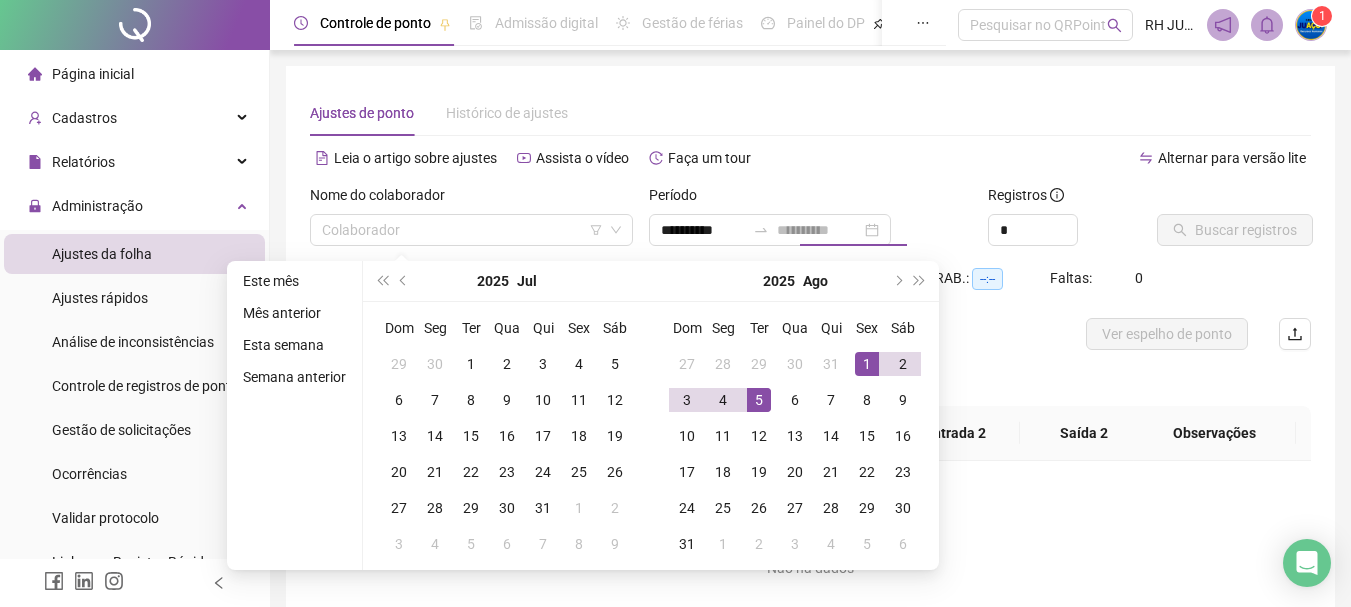click on "5" at bounding box center (759, 400) 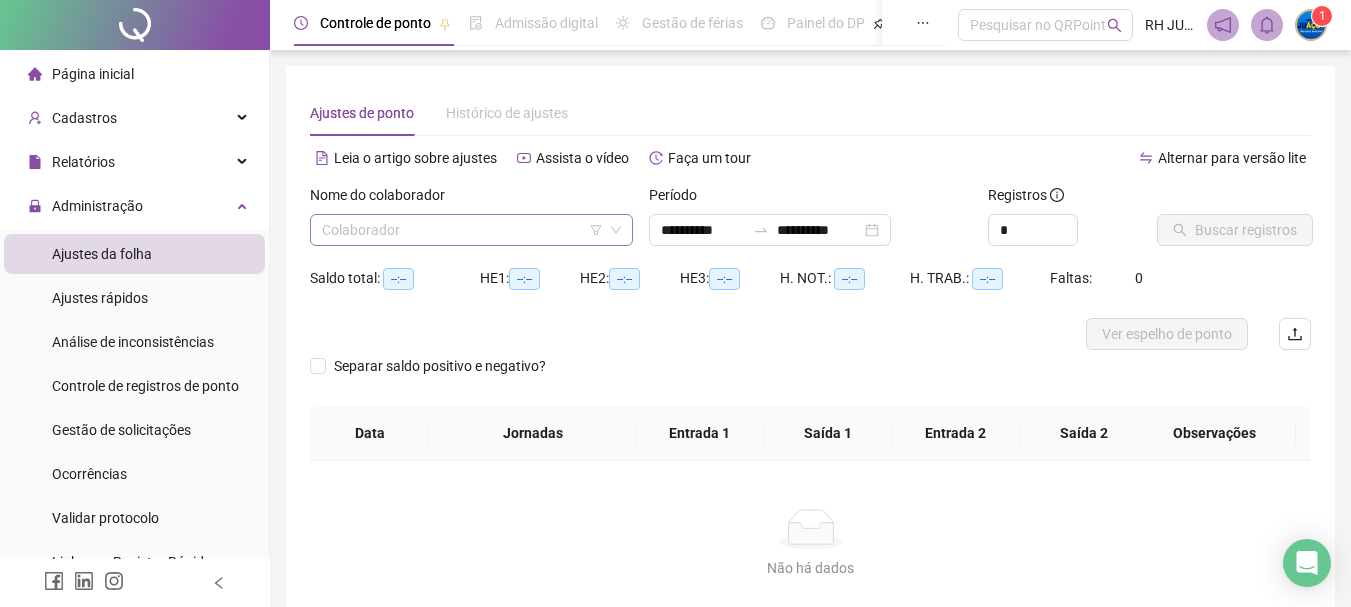 click at bounding box center [462, 230] 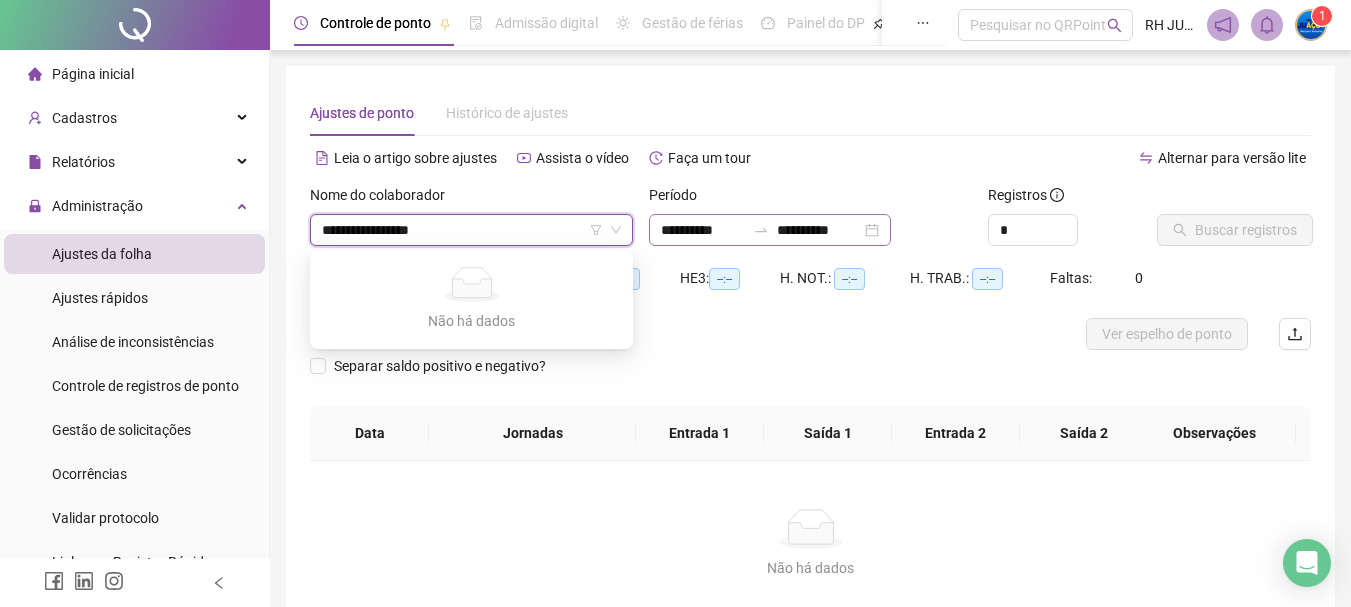 type on "**********" 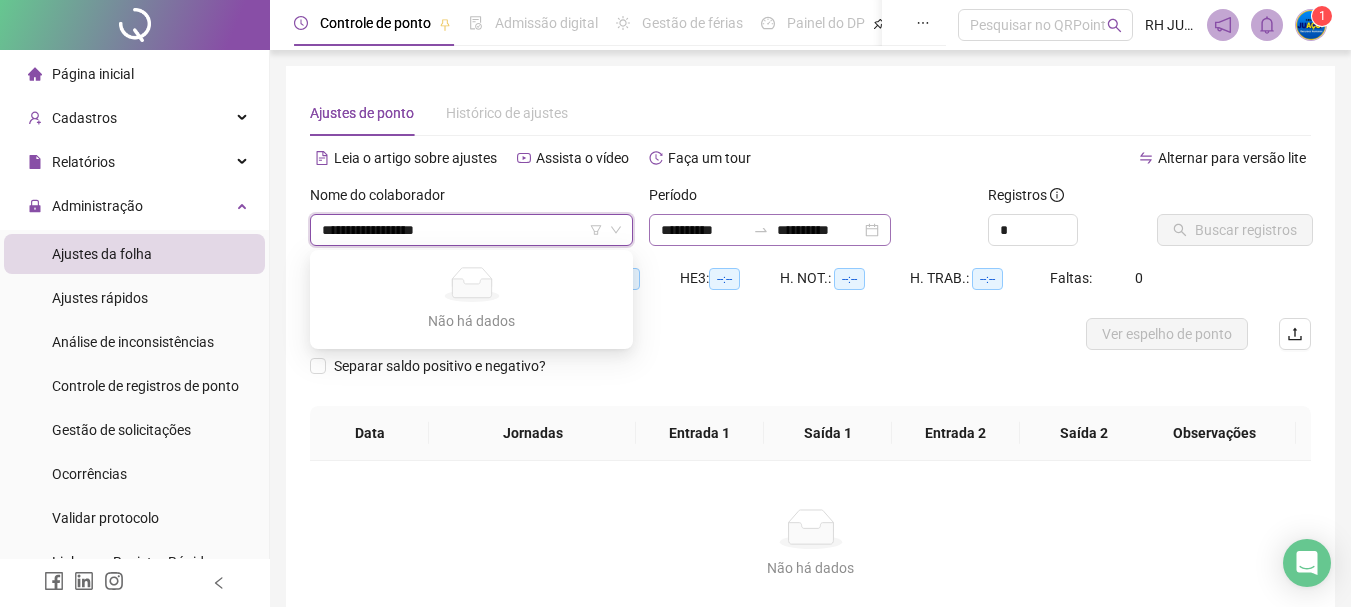 type 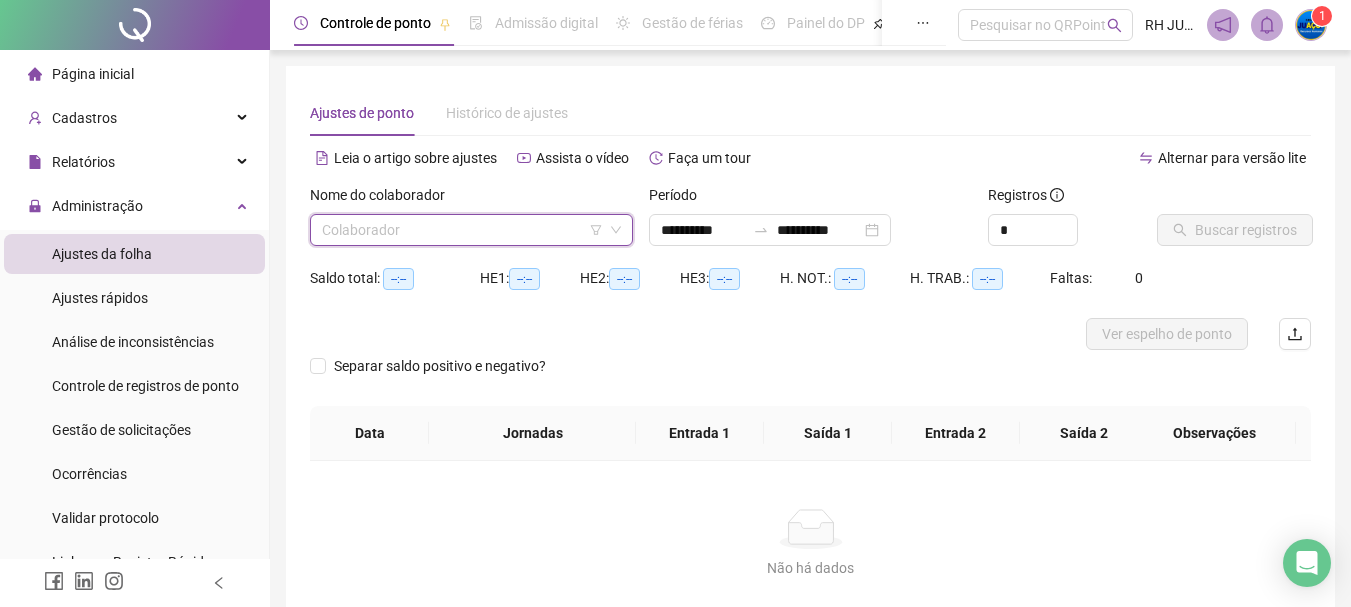 click at bounding box center [462, 230] 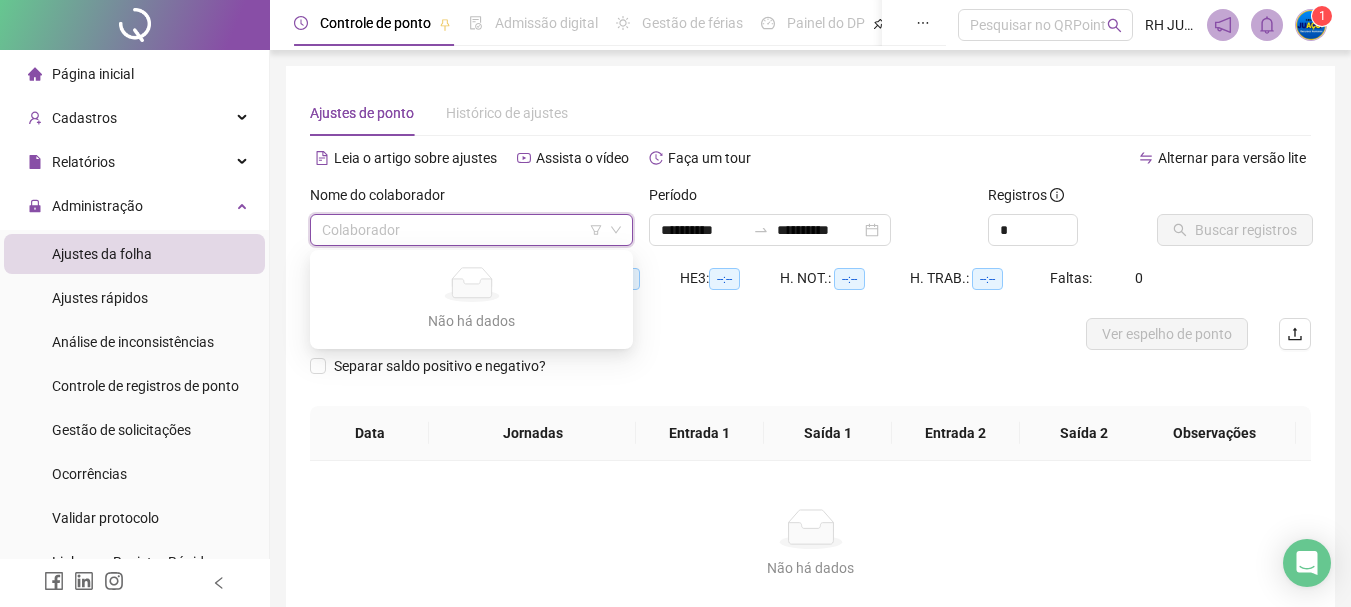 click 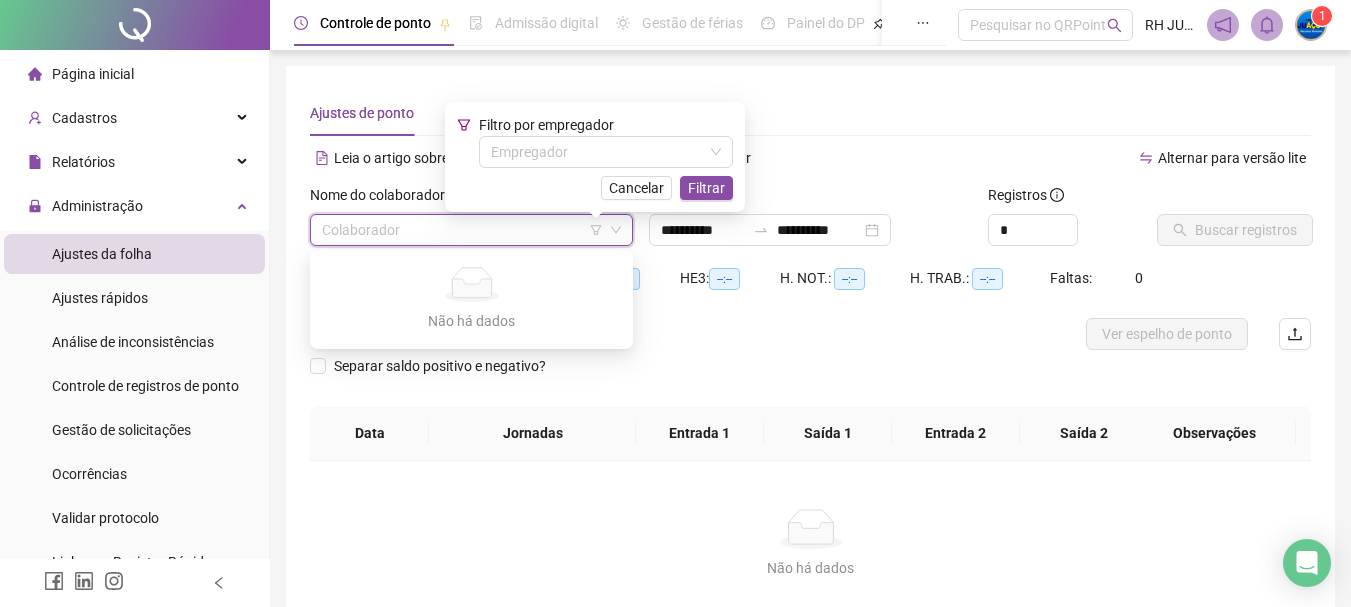 click on "HE 2:   --:--" at bounding box center [630, 278] 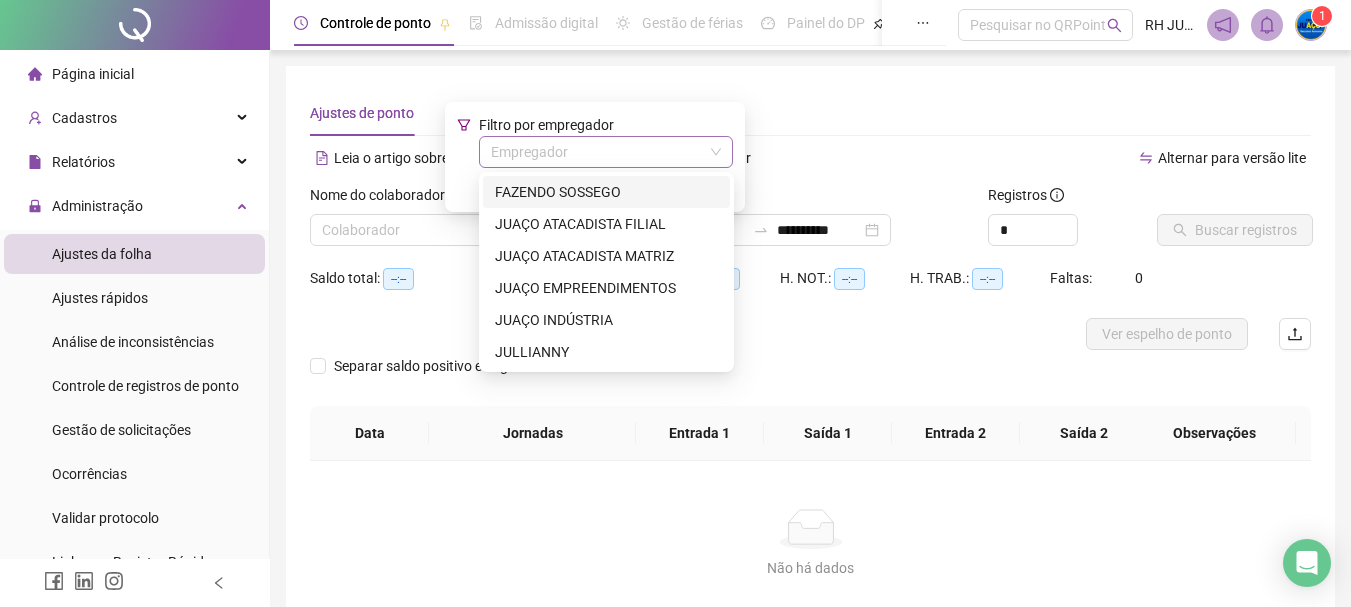 click at bounding box center [597, 152] 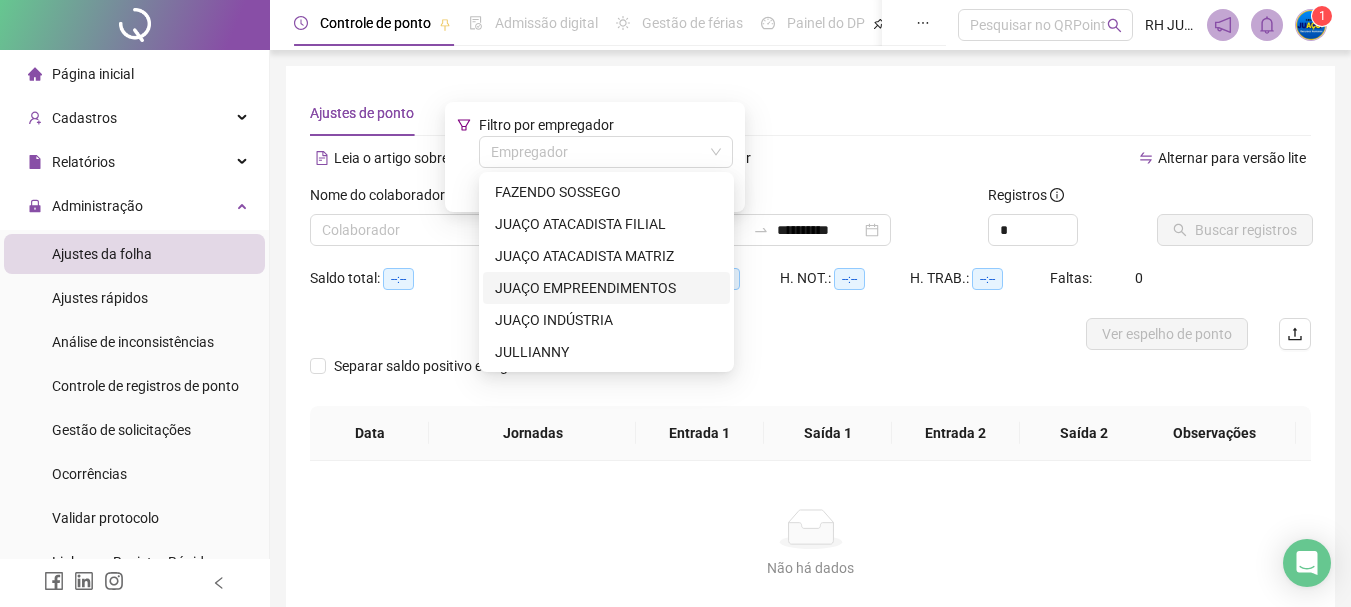 type on "**********" 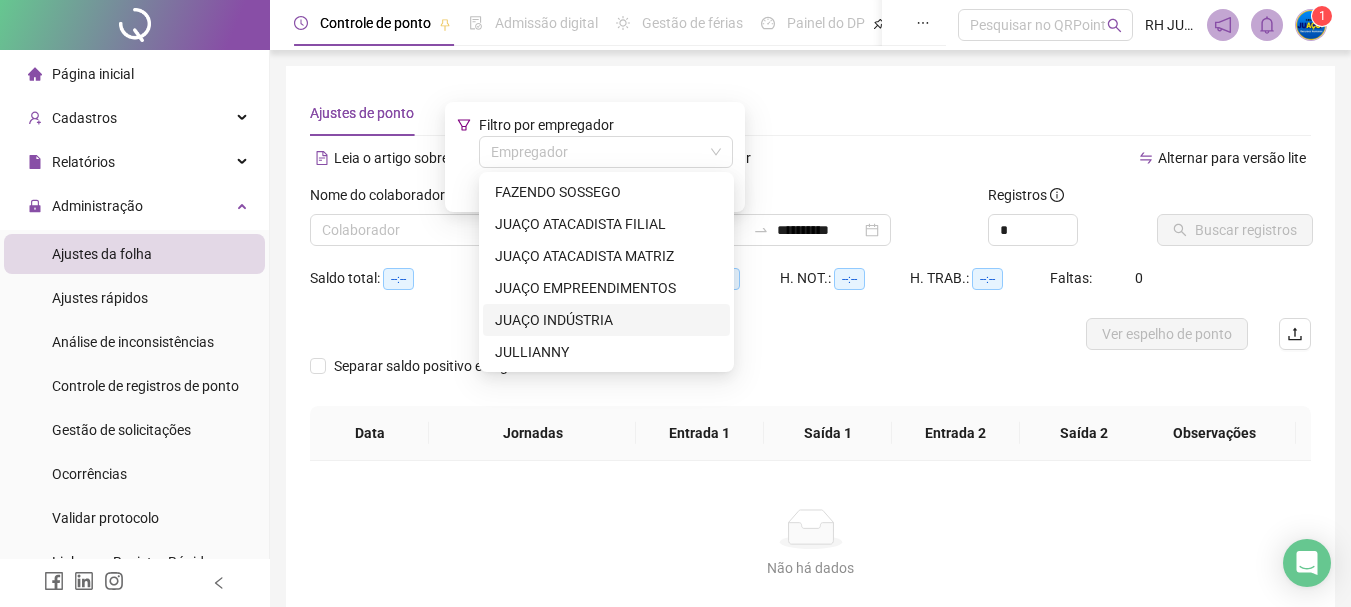 click on "JUAÇO INDÚSTRIA" at bounding box center [606, 320] 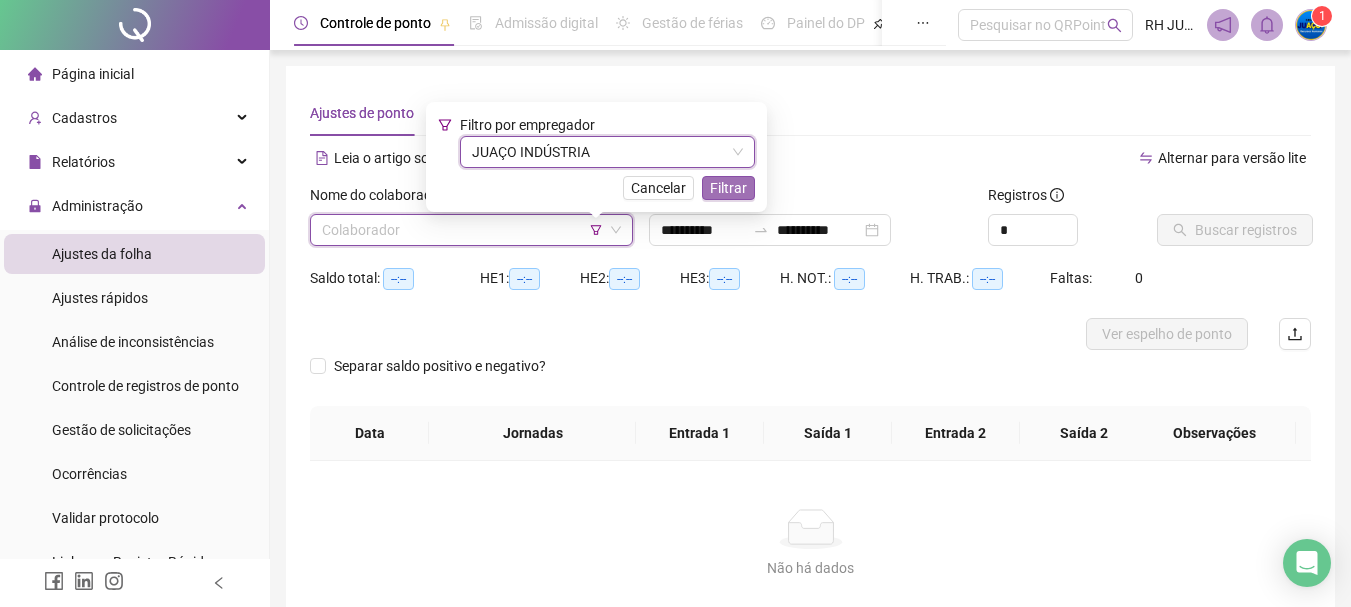 click on "Filtrar" at bounding box center [728, 188] 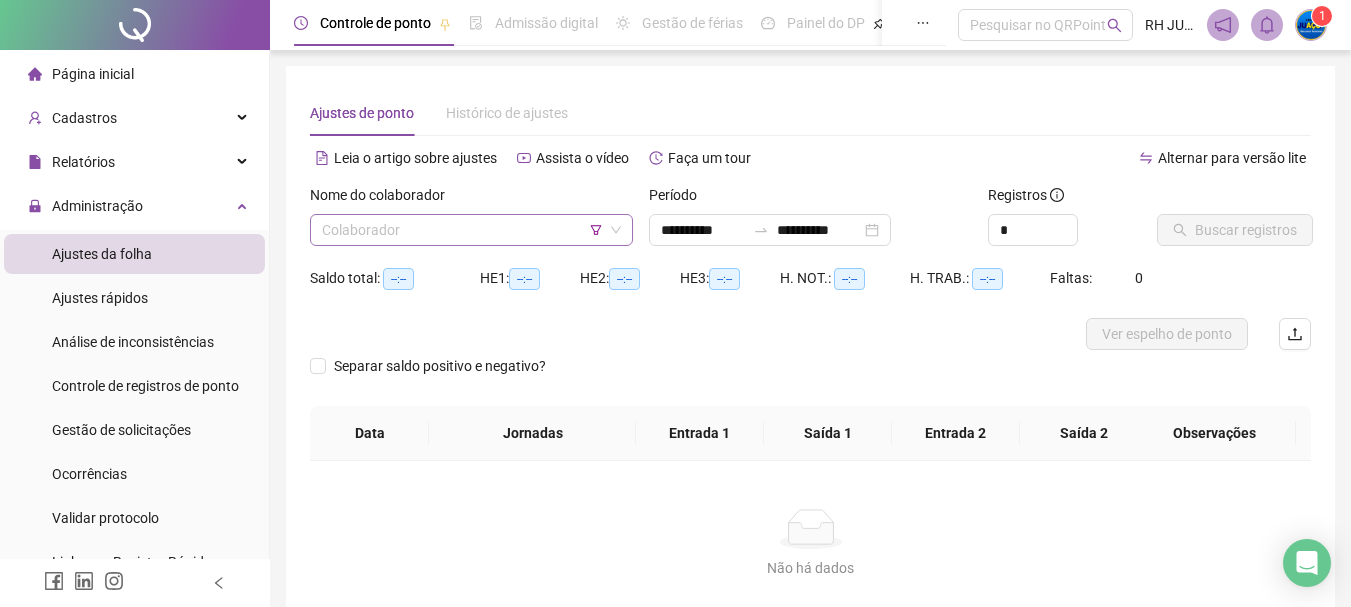click at bounding box center [462, 230] 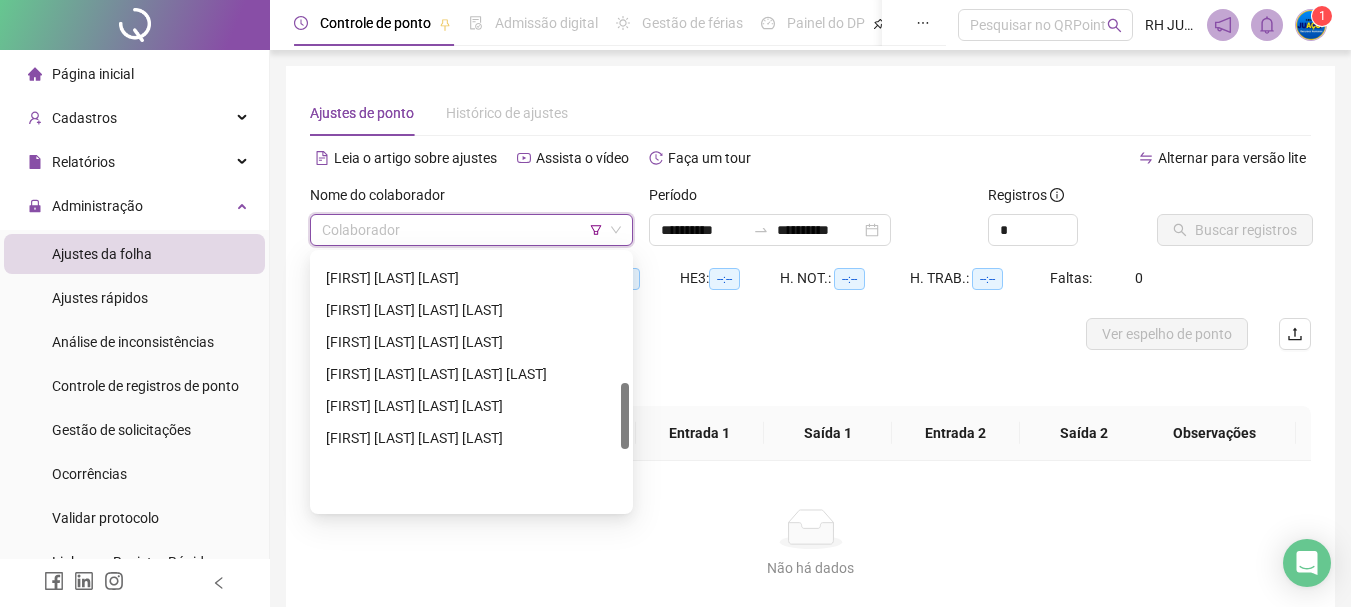 scroll, scrollTop: 400, scrollLeft: 0, axis: vertical 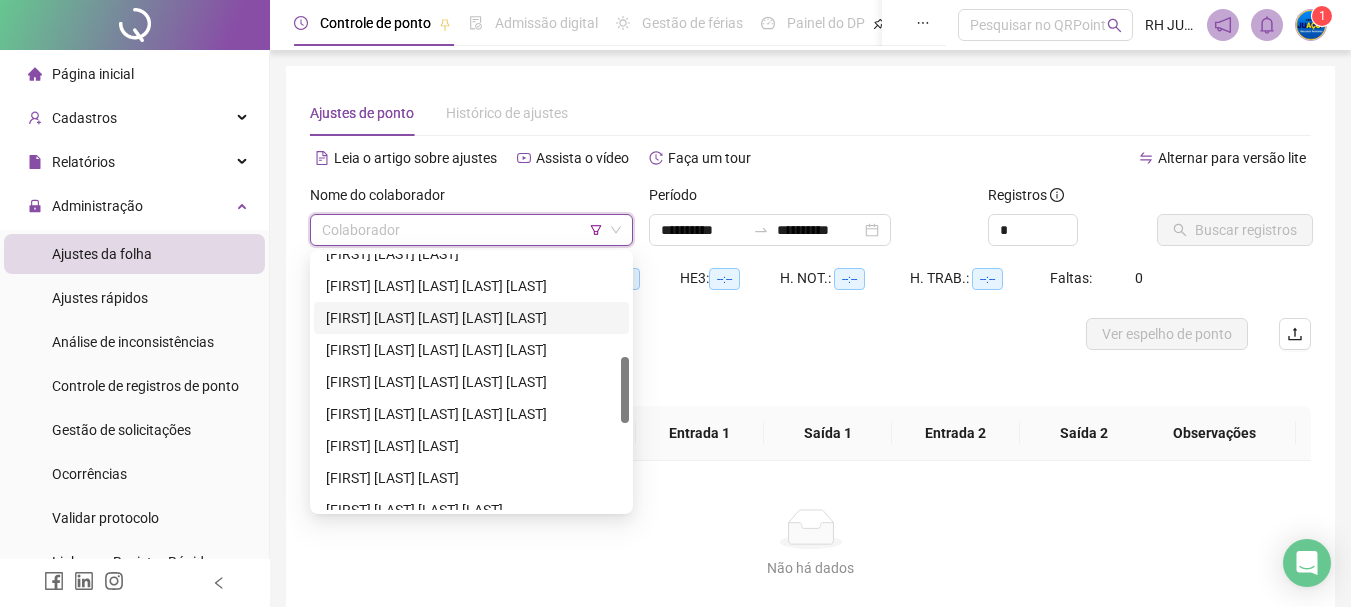 click on "[FIRST] [LAST] [LAST] [LAST] [LAST]" at bounding box center (471, 318) 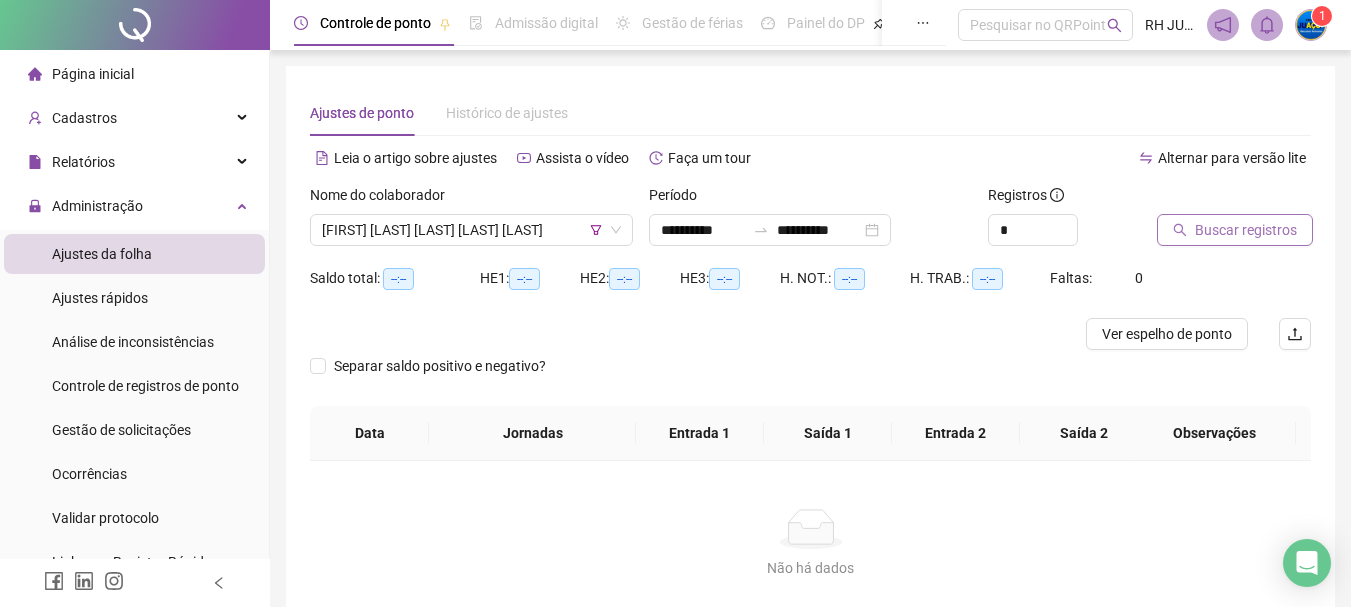 click on "Buscar registros" at bounding box center [1246, 230] 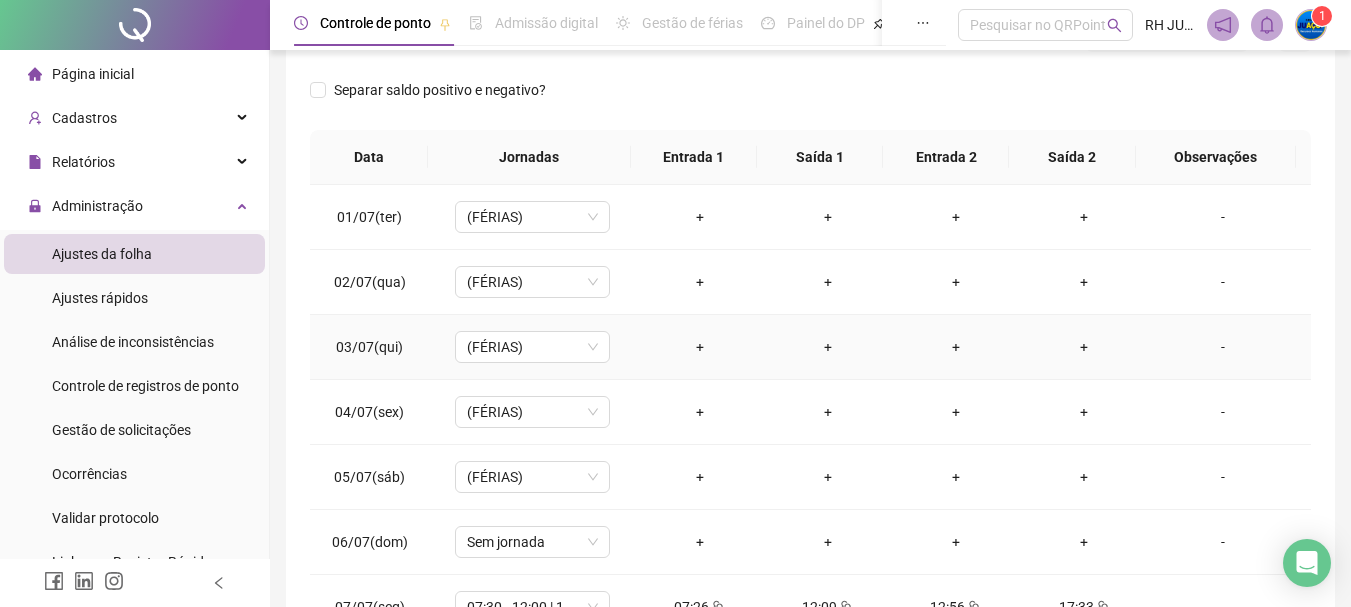 scroll, scrollTop: 415, scrollLeft: 0, axis: vertical 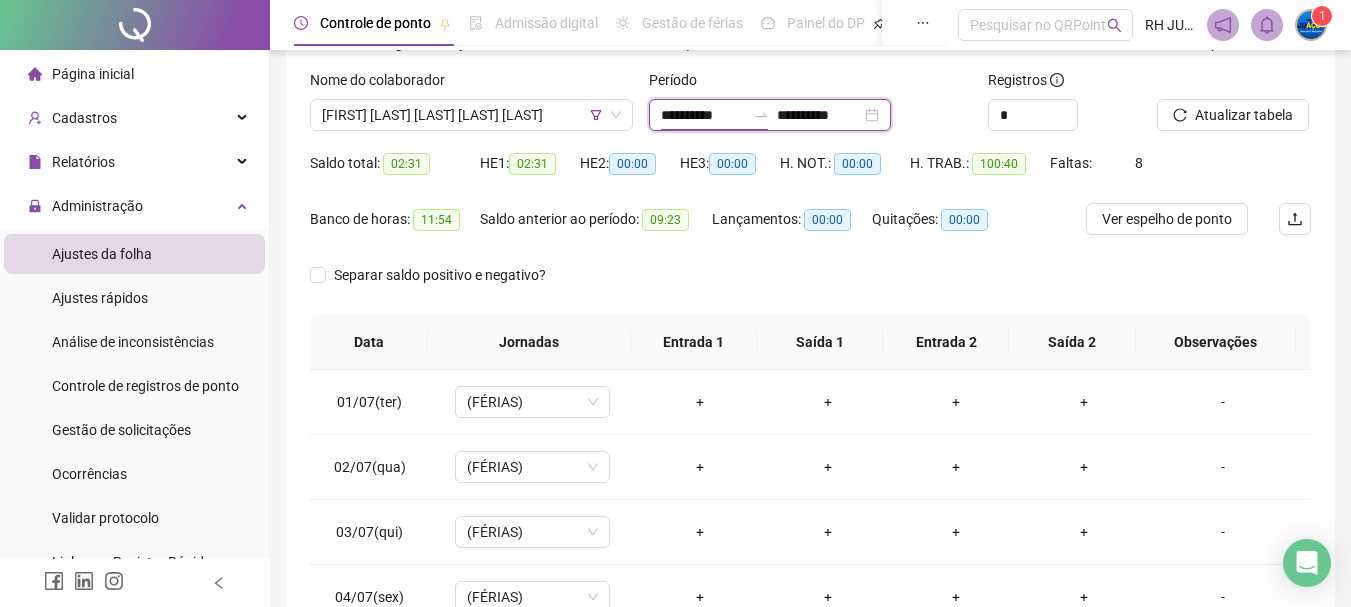 click on "**********" at bounding box center (703, 115) 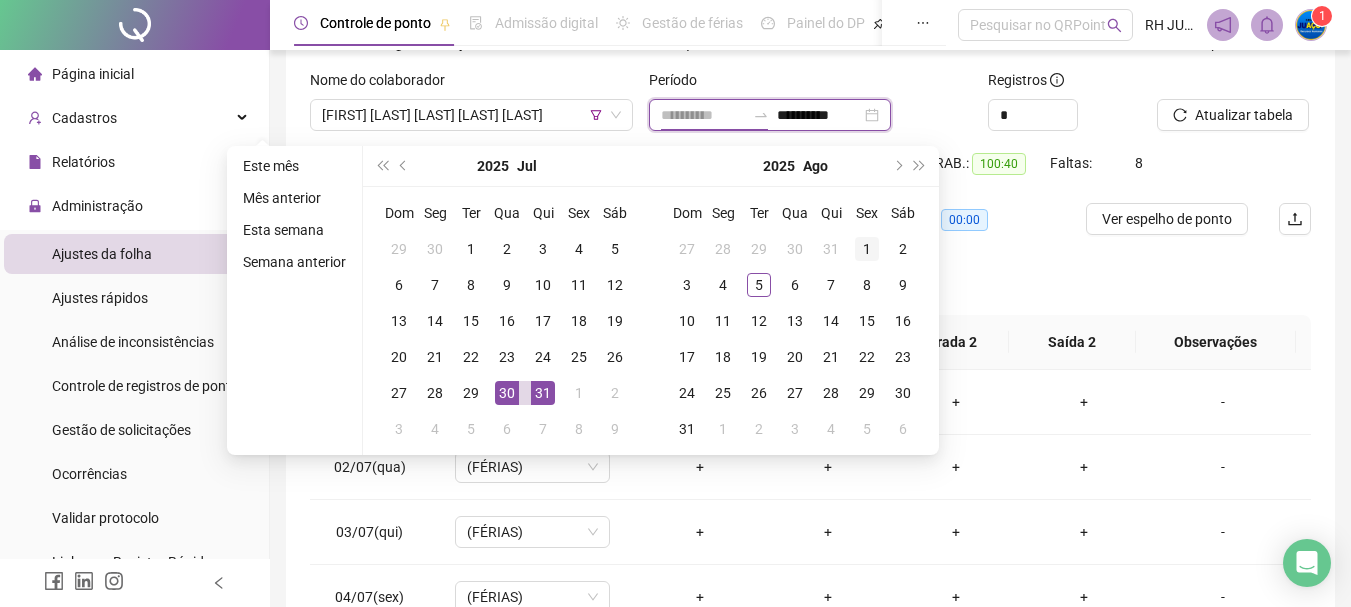 type on "**********" 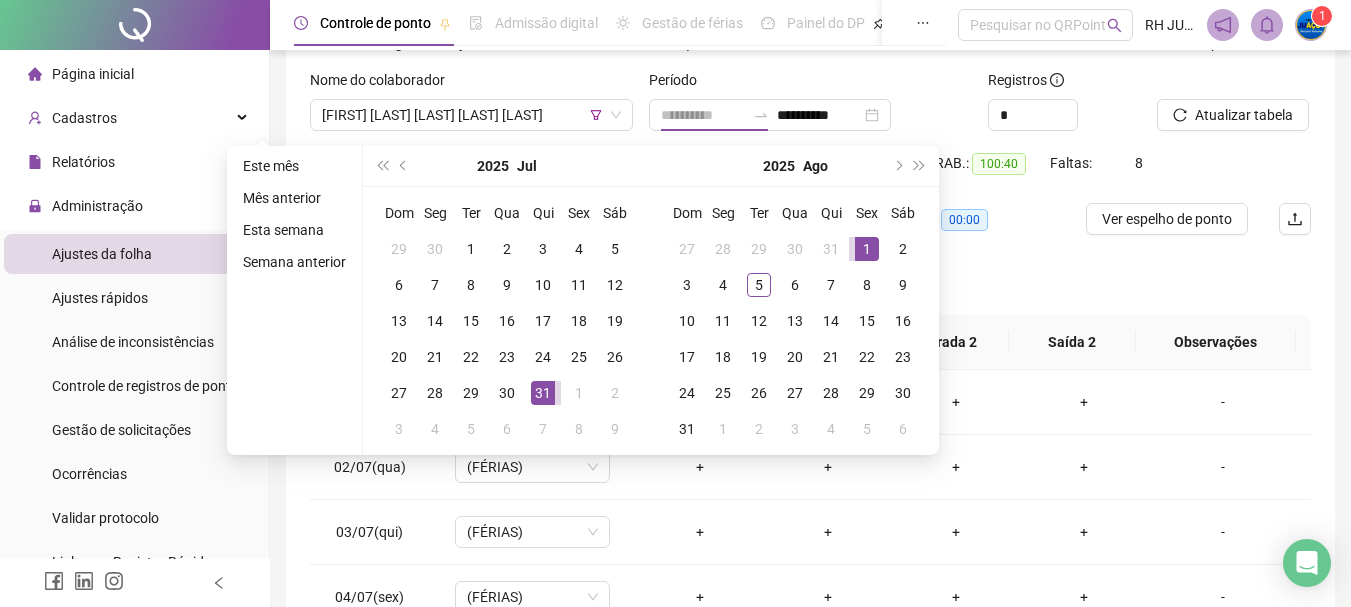 click on "1" at bounding box center (867, 249) 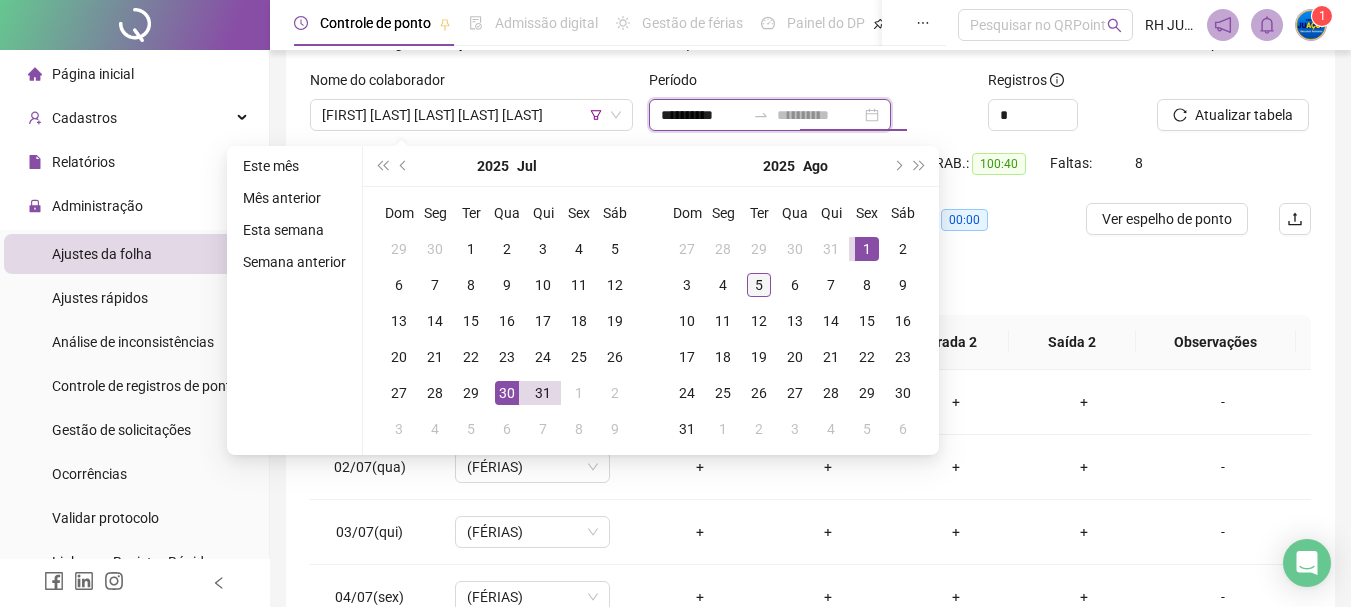 type on "**********" 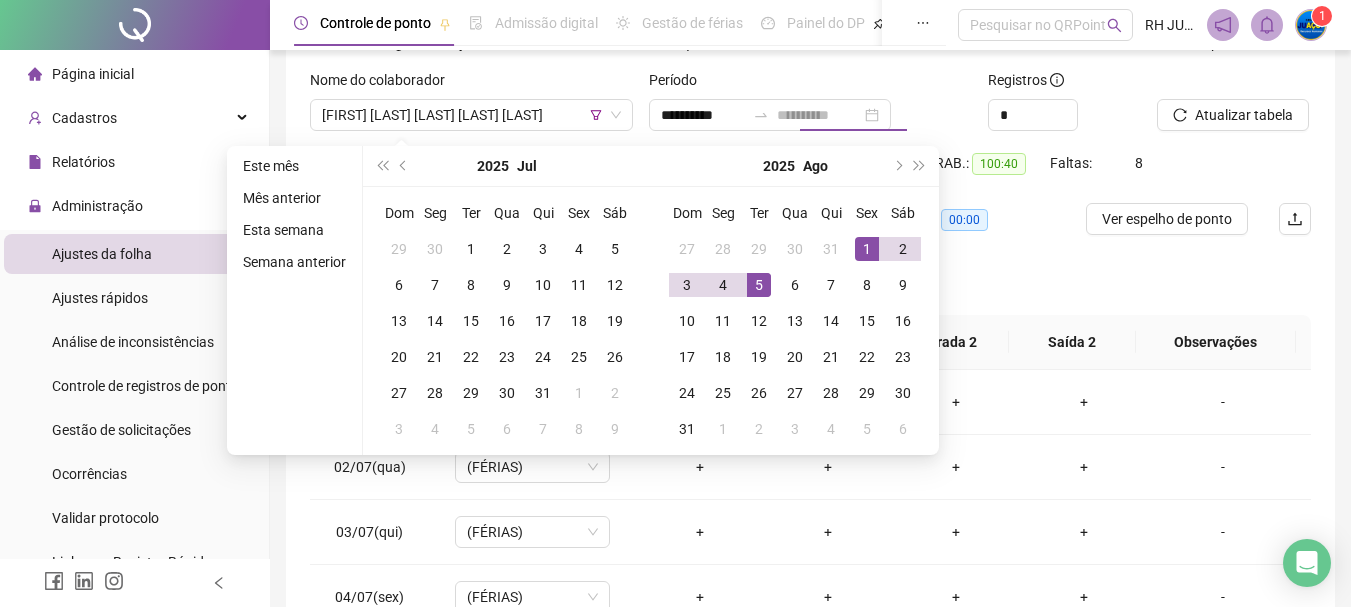 click on "5" at bounding box center [759, 285] 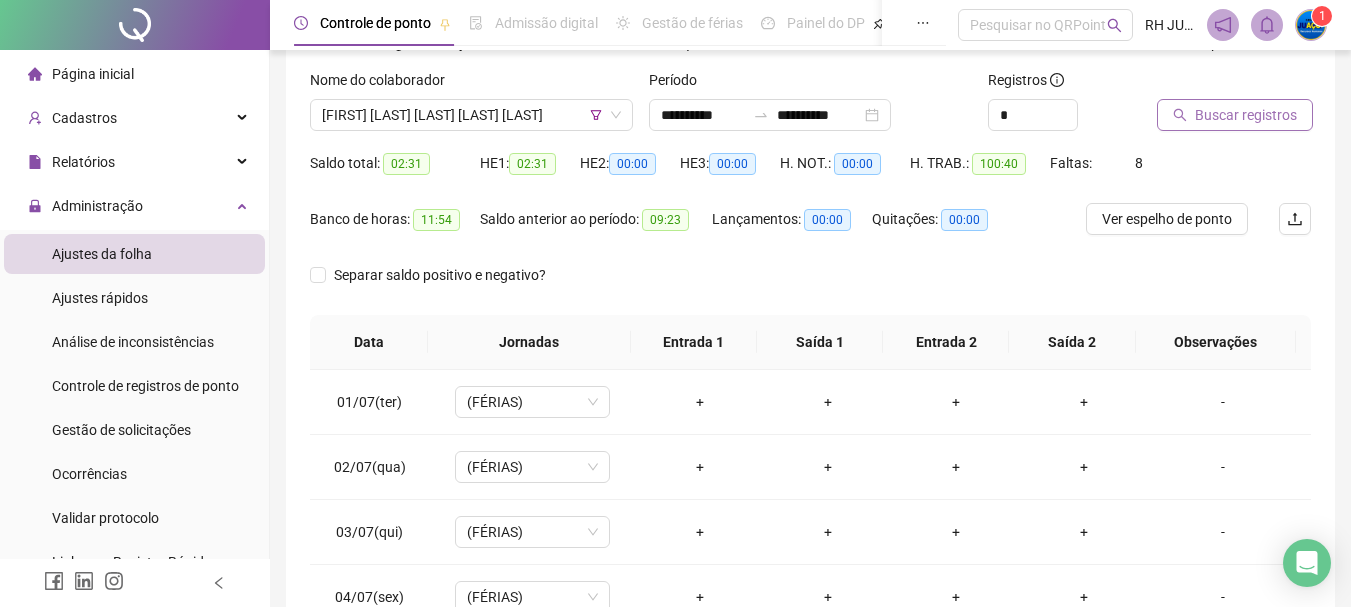 click on "Buscar registros" at bounding box center [1235, 115] 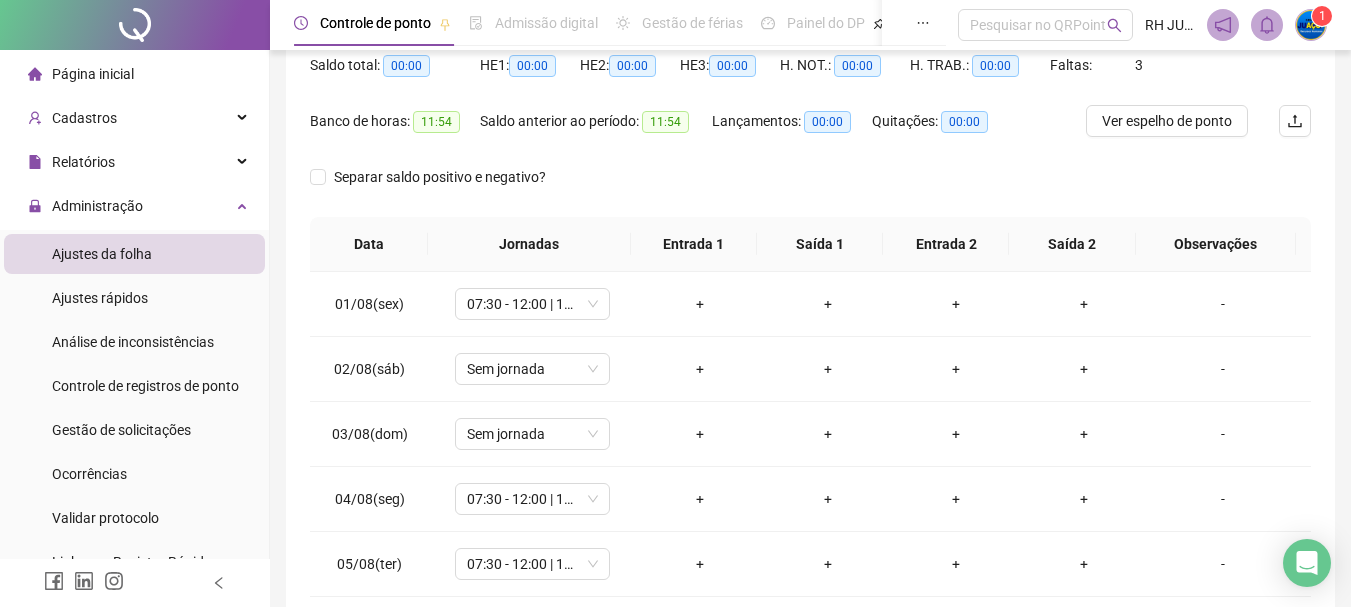 scroll, scrollTop: 13, scrollLeft: 0, axis: vertical 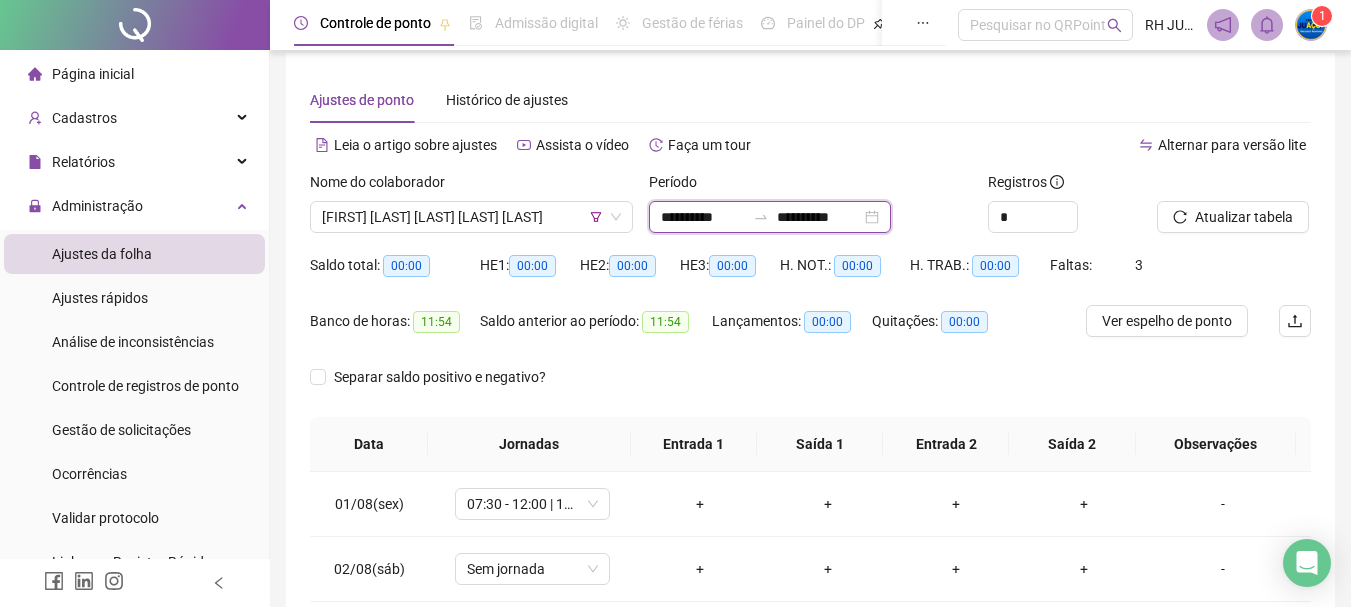 click on "**********" at bounding box center (703, 217) 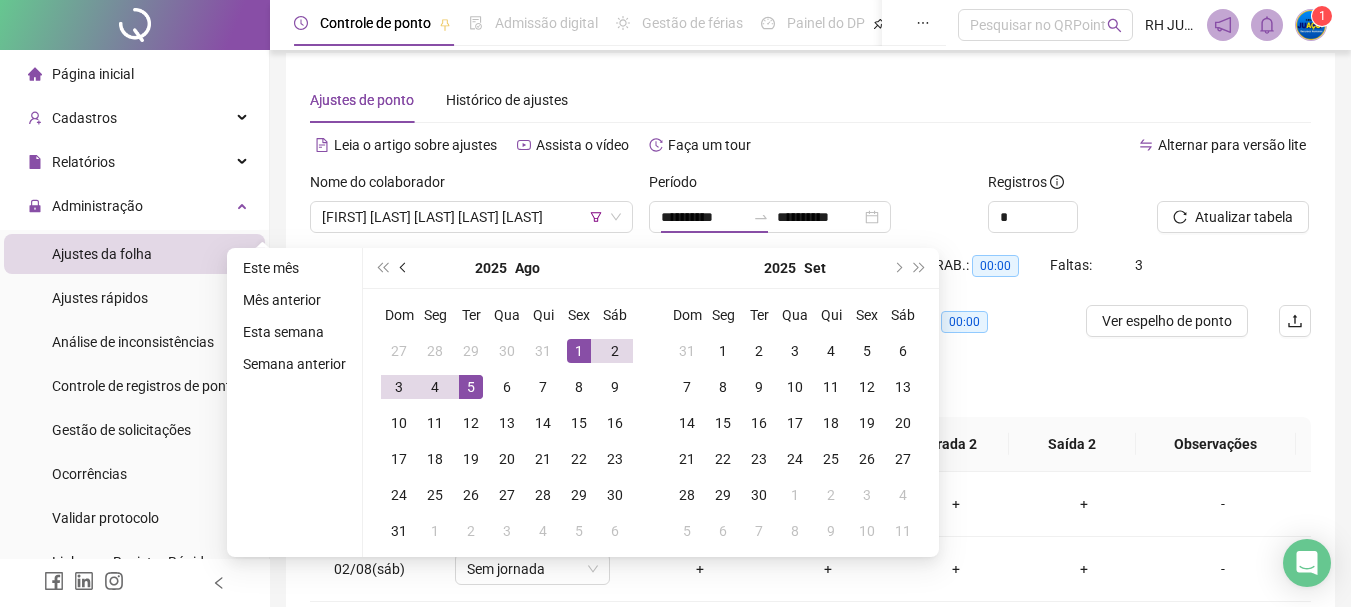 click at bounding box center (404, 268) 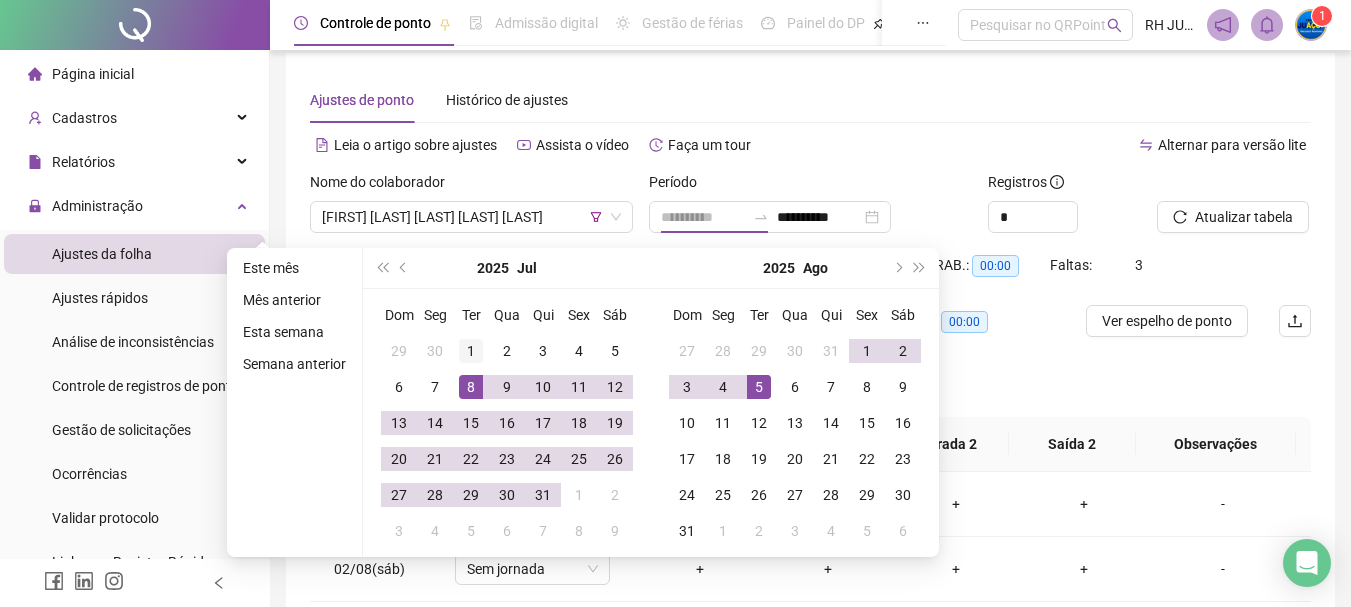 type on "**********" 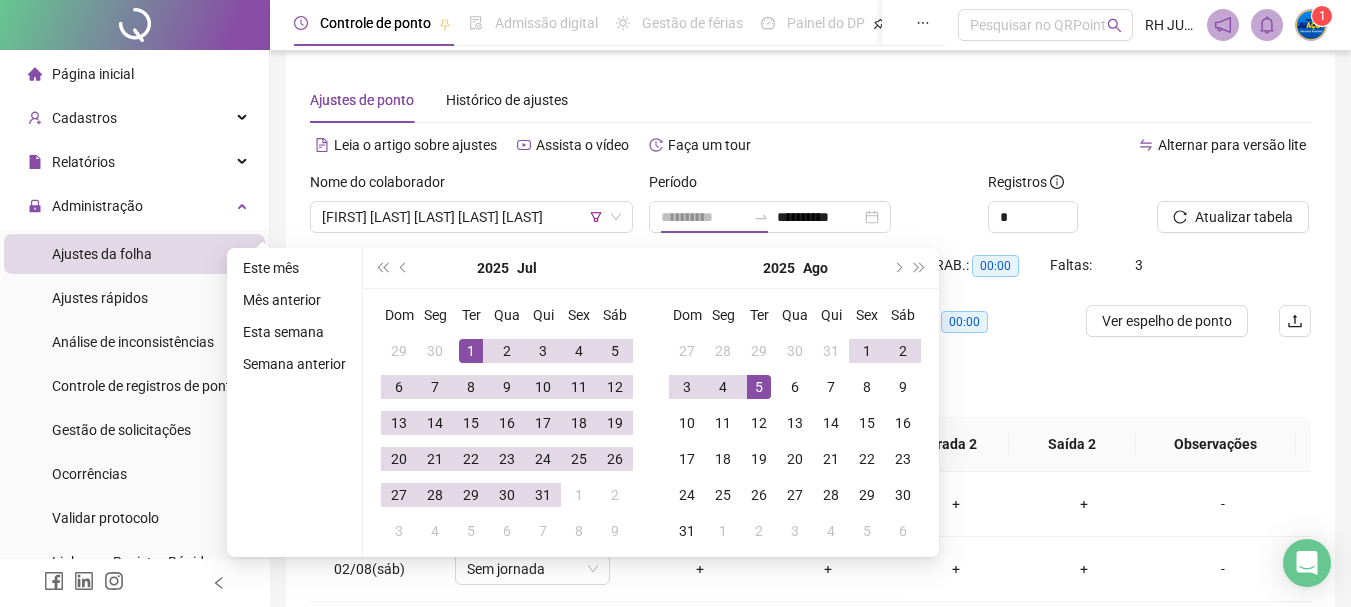 drag, startPoint x: 460, startPoint y: 344, endPoint x: 470, endPoint y: 362, distance: 20.59126 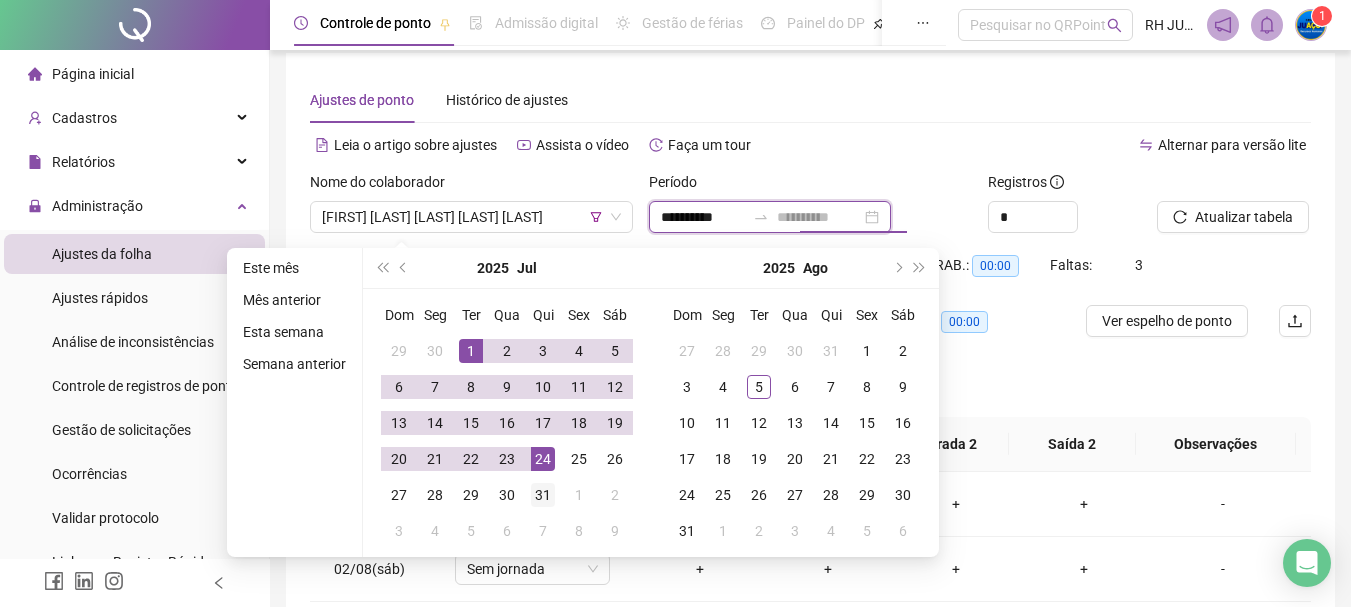 type on "**********" 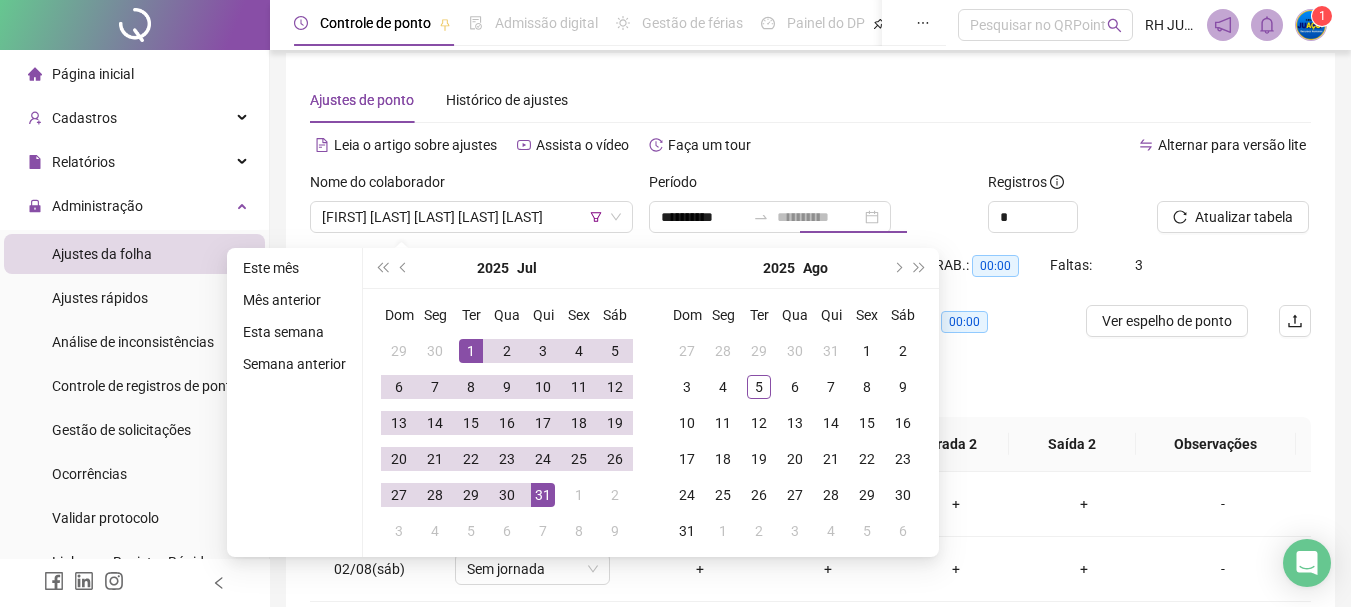 drag, startPoint x: 542, startPoint y: 499, endPoint x: 595, endPoint y: 458, distance: 67.00746 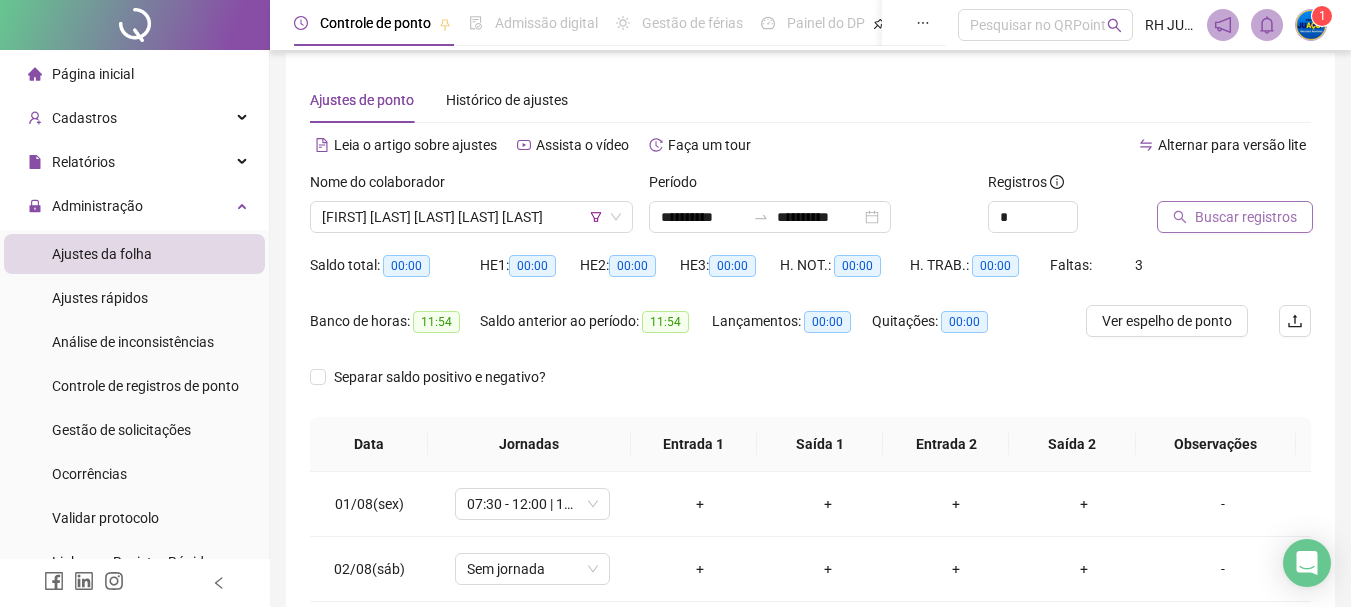 click on "Buscar registros" at bounding box center (1235, 217) 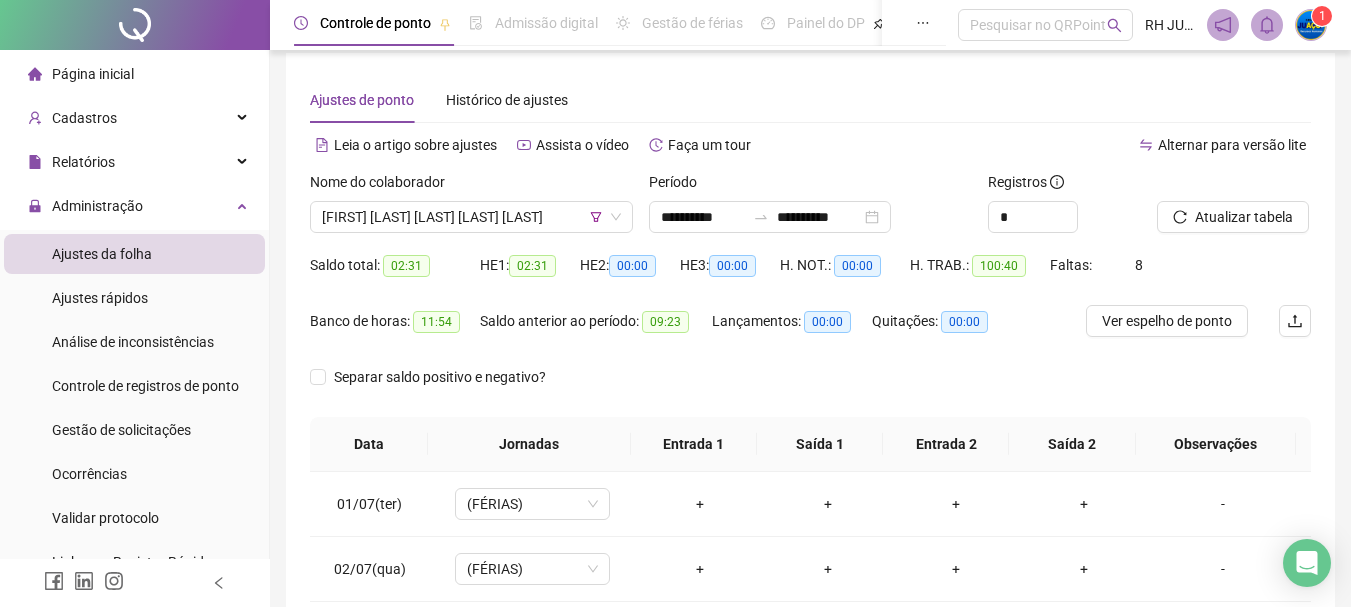 scroll, scrollTop: 113, scrollLeft: 0, axis: vertical 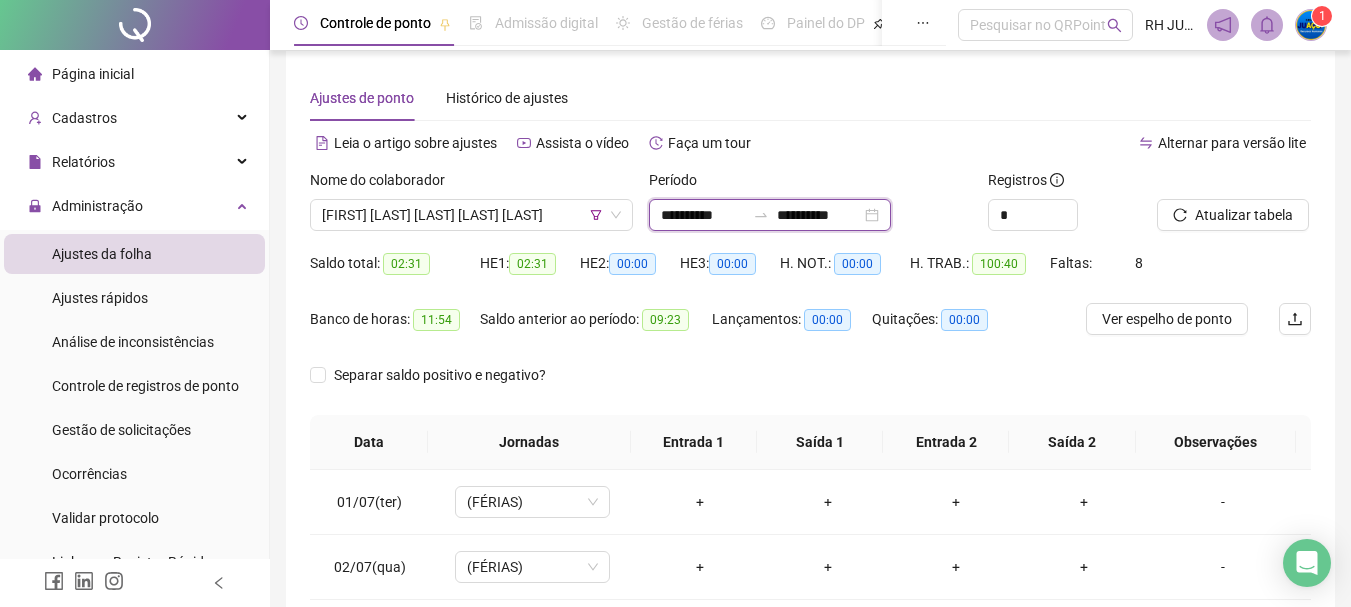 click on "**********" at bounding box center [703, 215] 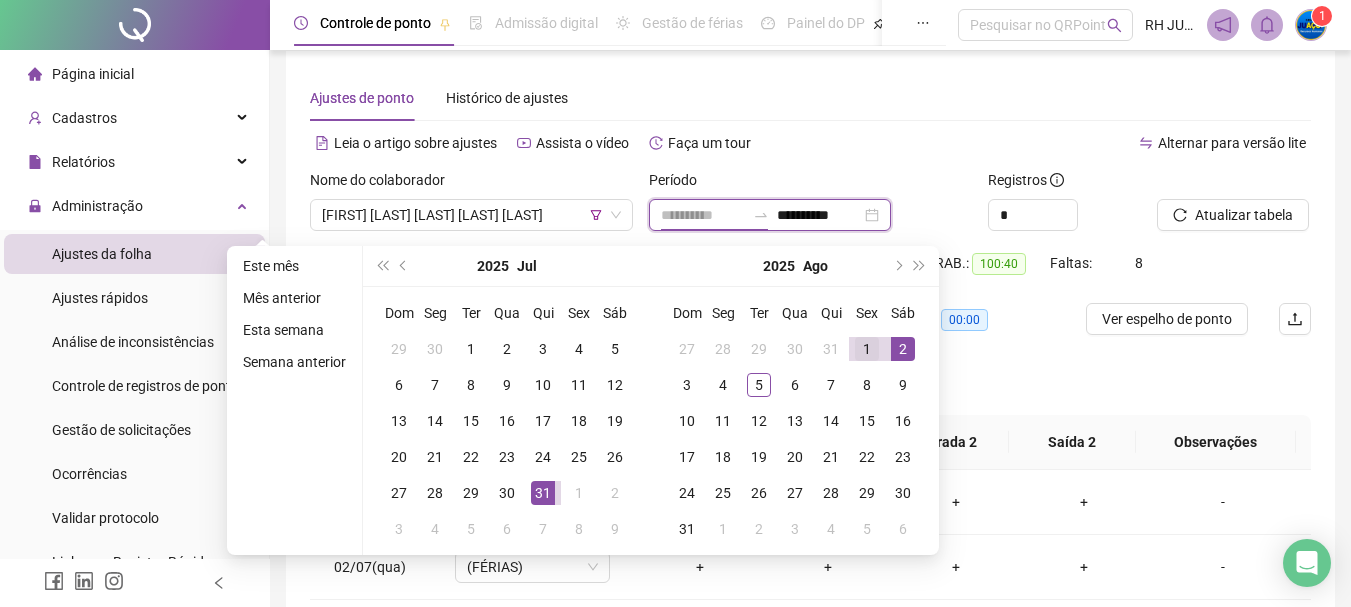 type on "**********" 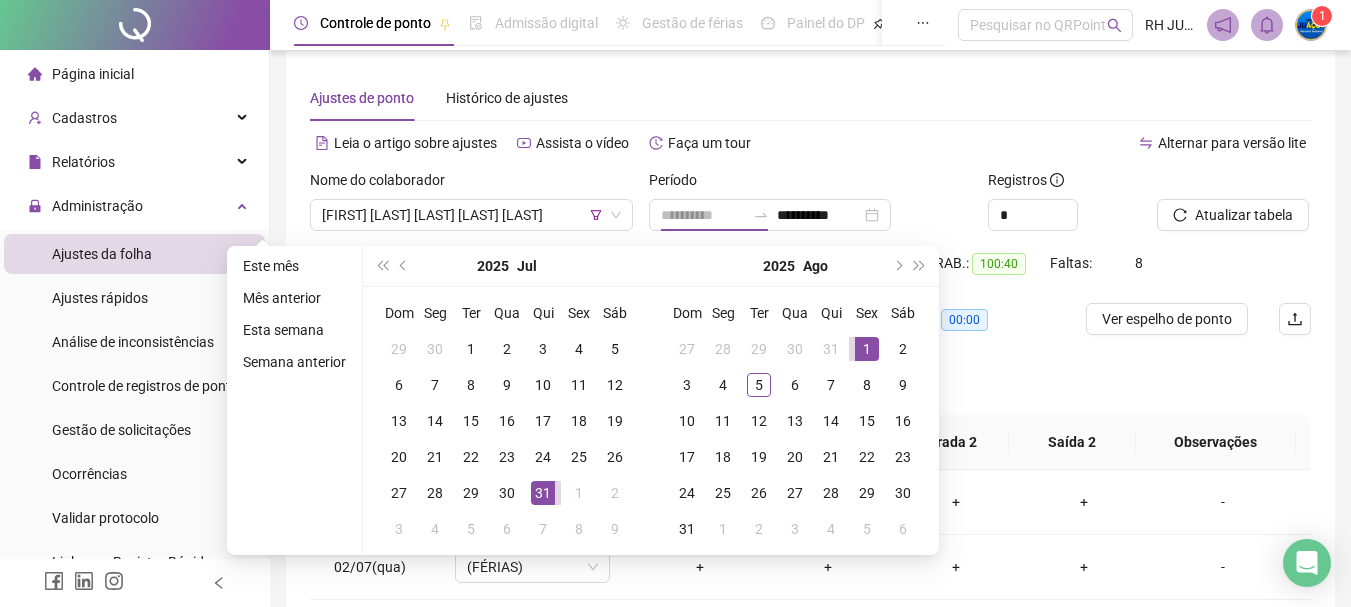 click on "1" at bounding box center [867, 349] 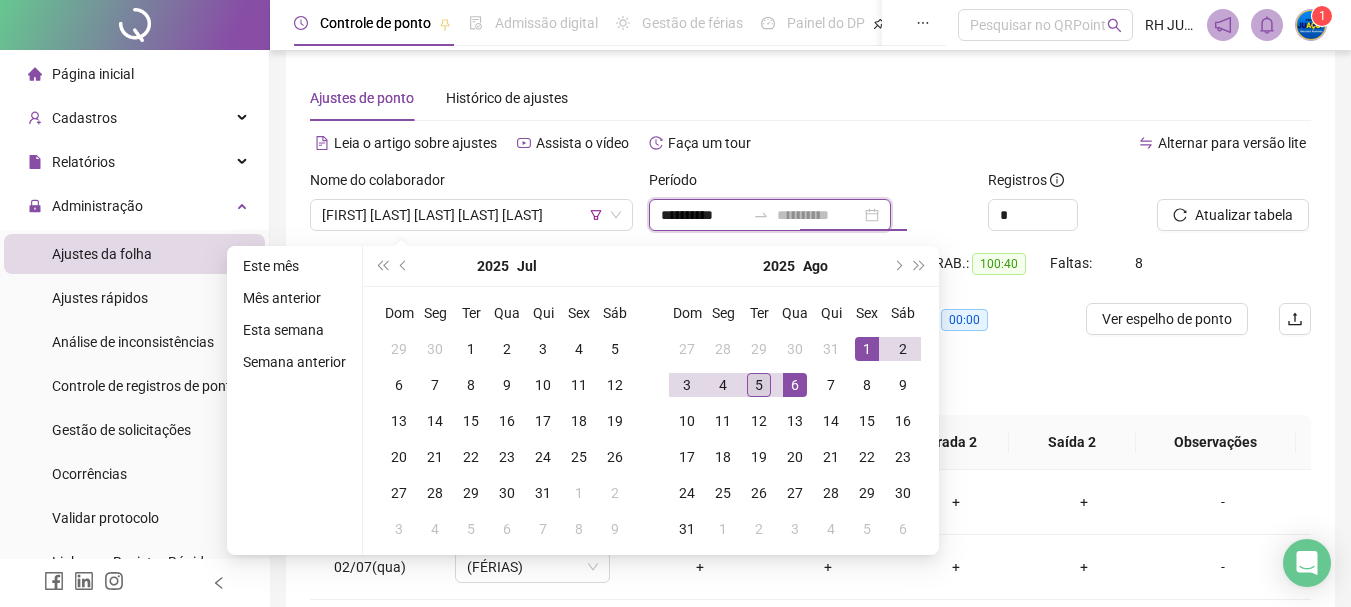 type on "**********" 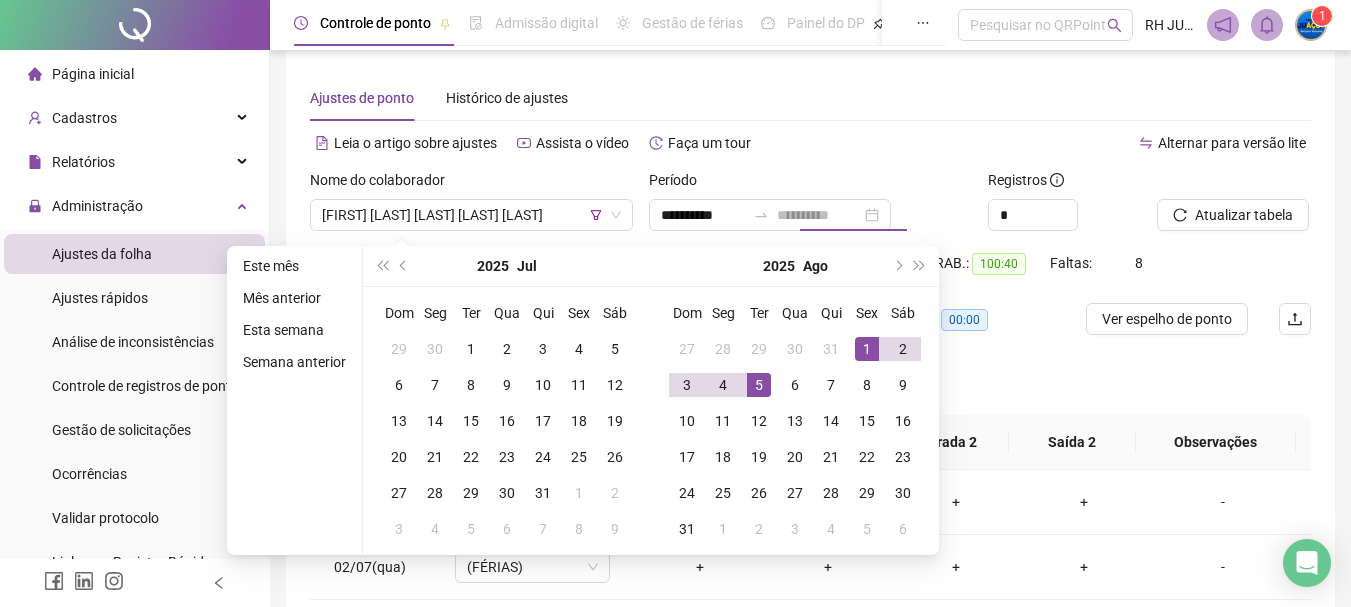 click on "5" at bounding box center (759, 385) 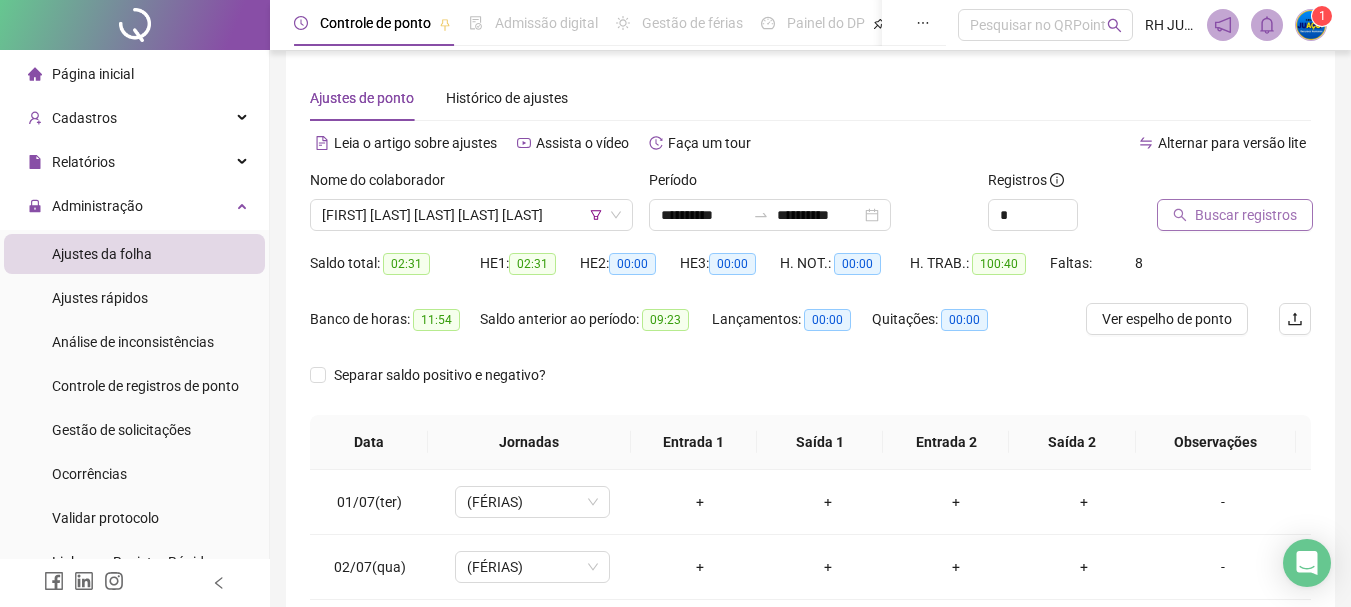 click on "Buscar registros" at bounding box center [1246, 215] 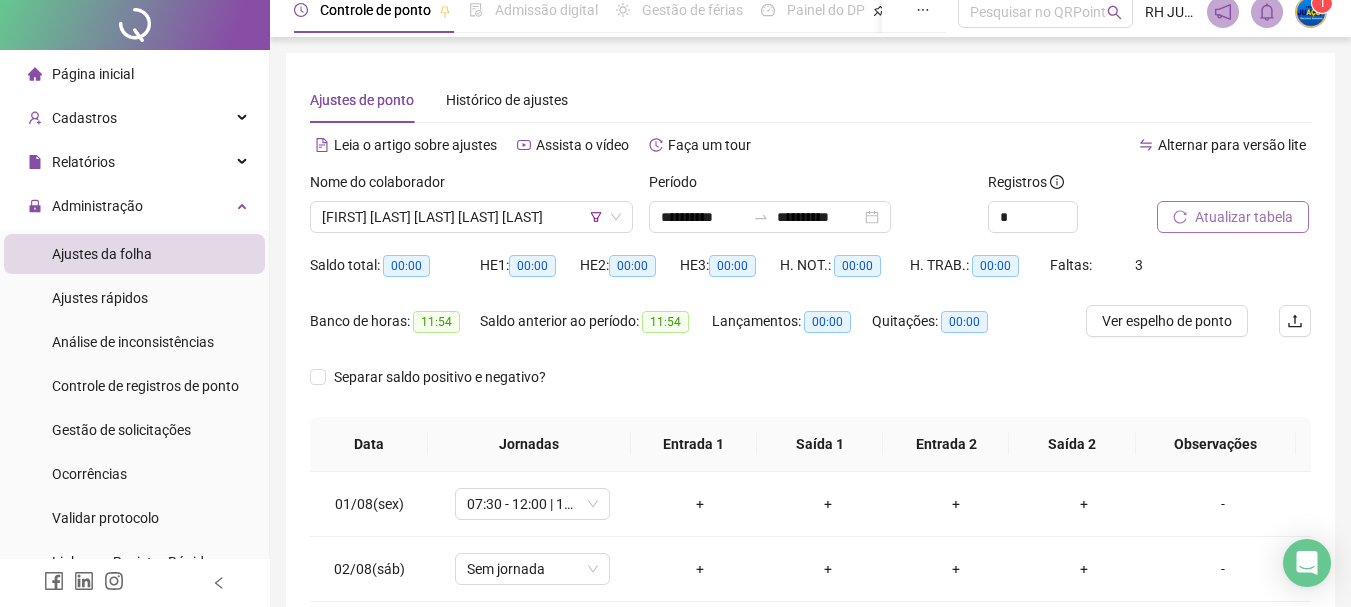 scroll, scrollTop: 0, scrollLeft: 0, axis: both 